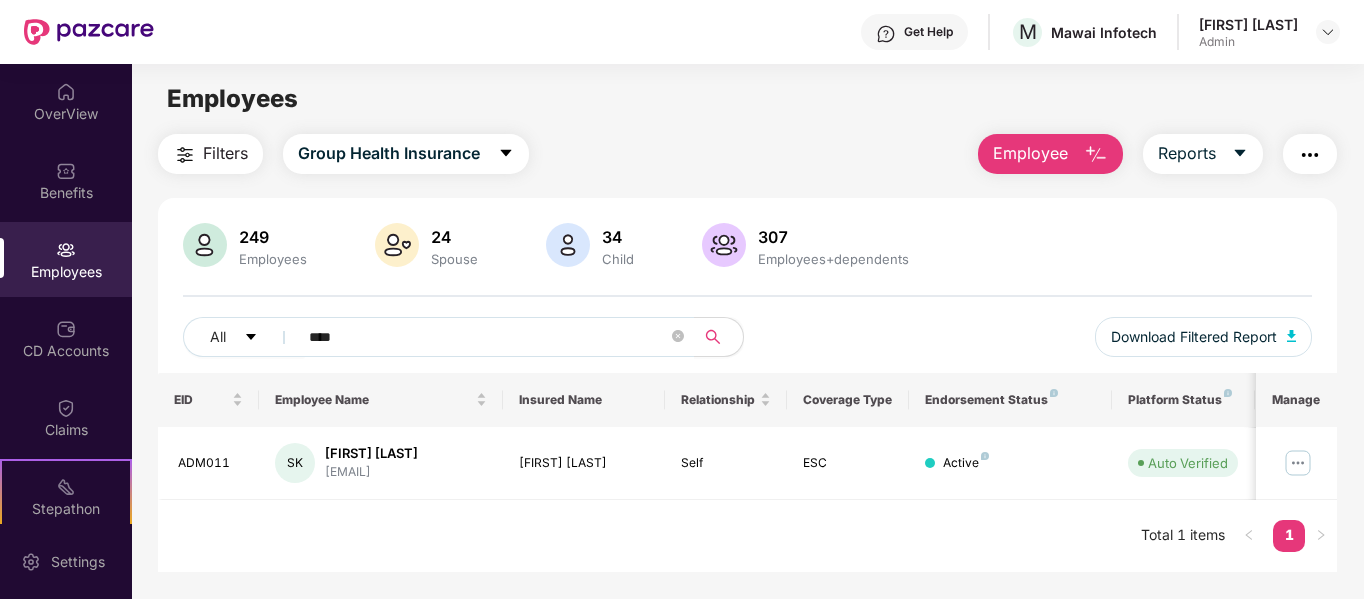 scroll, scrollTop: 0, scrollLeft: 0, axis: both 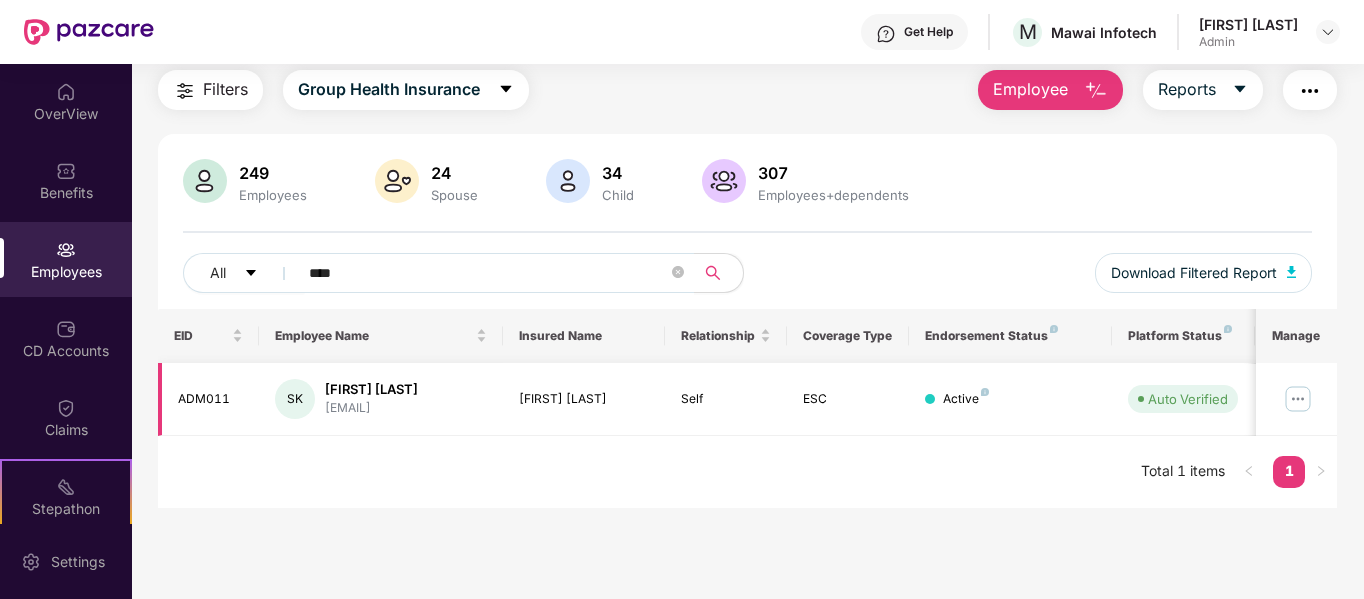 click at bounding box center [1298, 399] 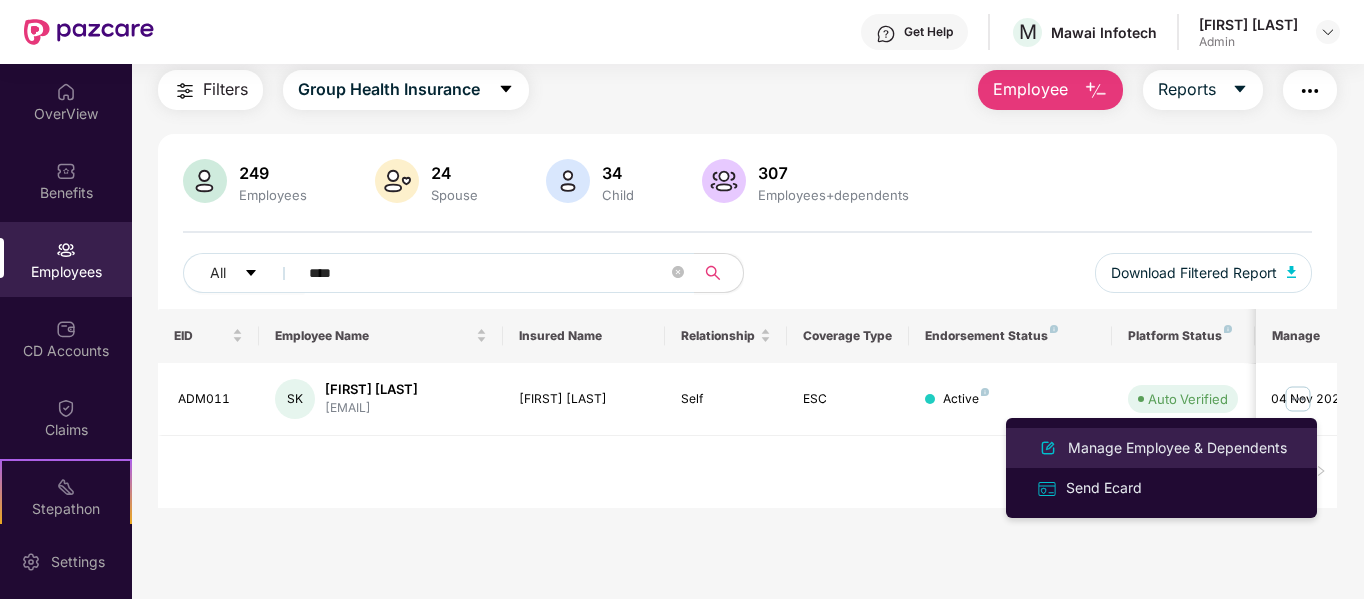 click on "Manage Employee & Dependents" at bounding box center (1177, 448) 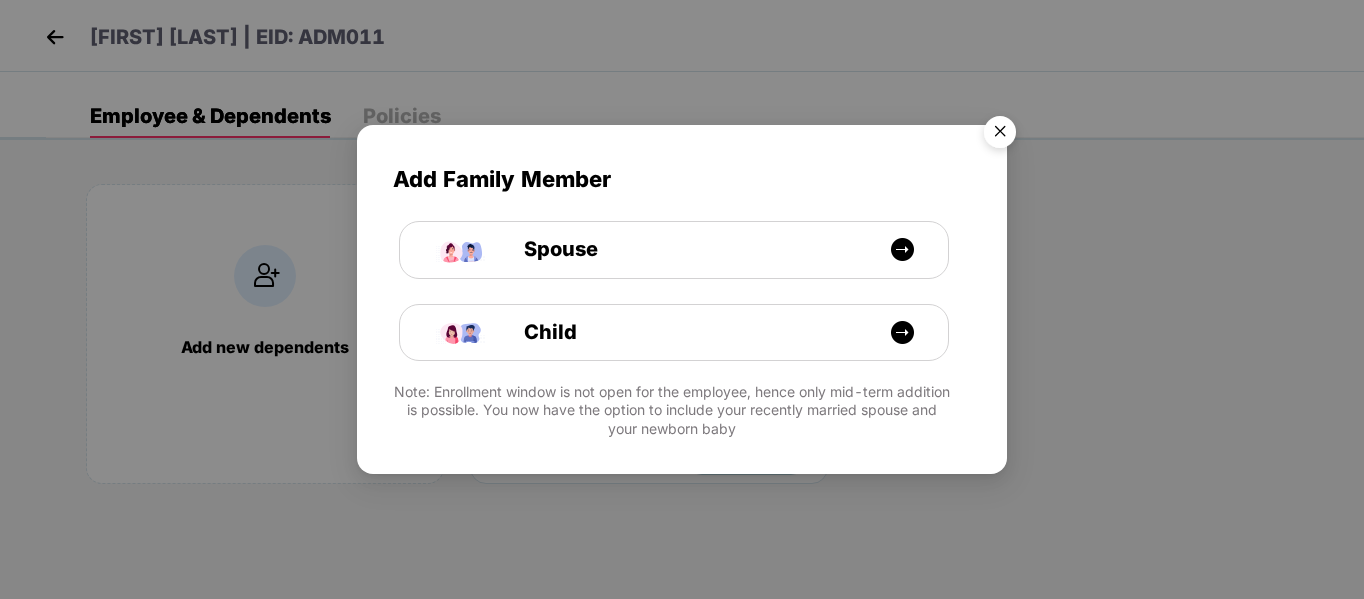 click at bounding box center [1000, 135] 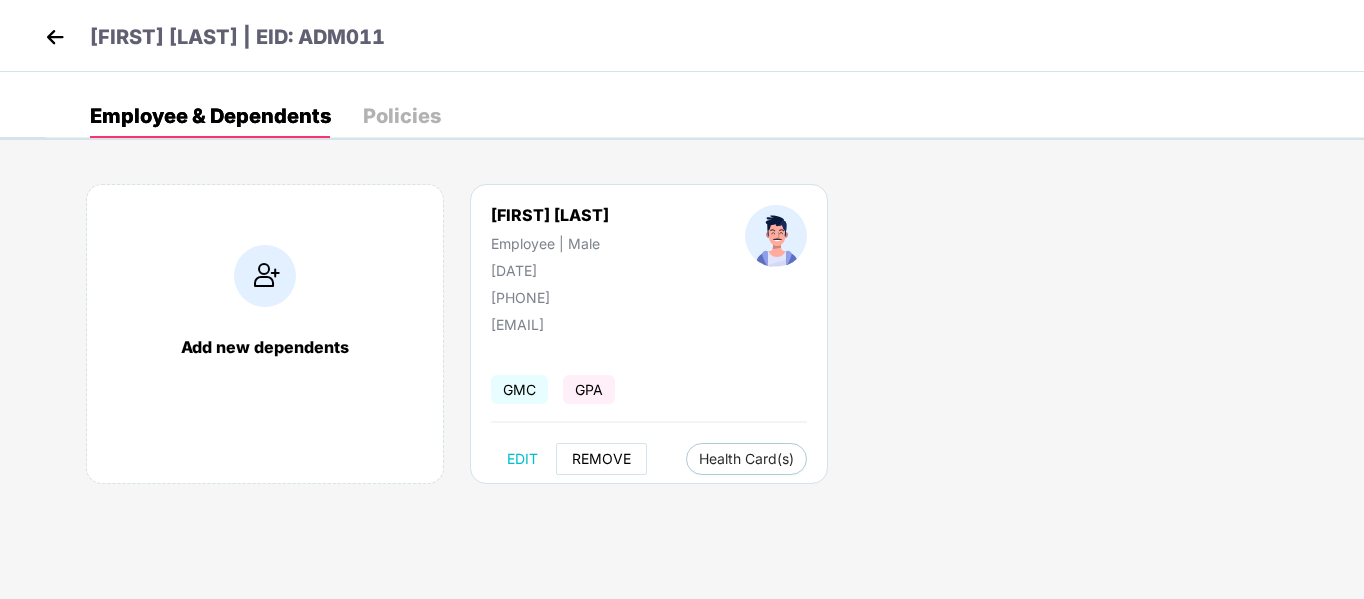 click on "REMOVE" at bounding box center (601, 459) 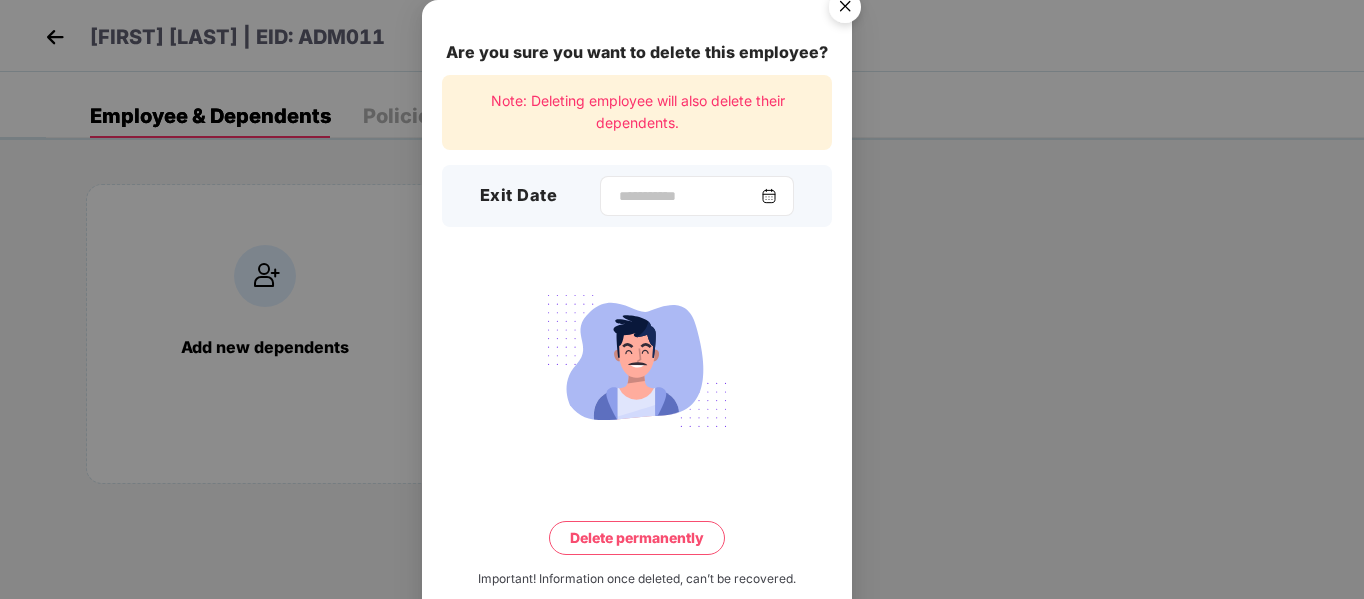 click at bounding box center [769, 196] 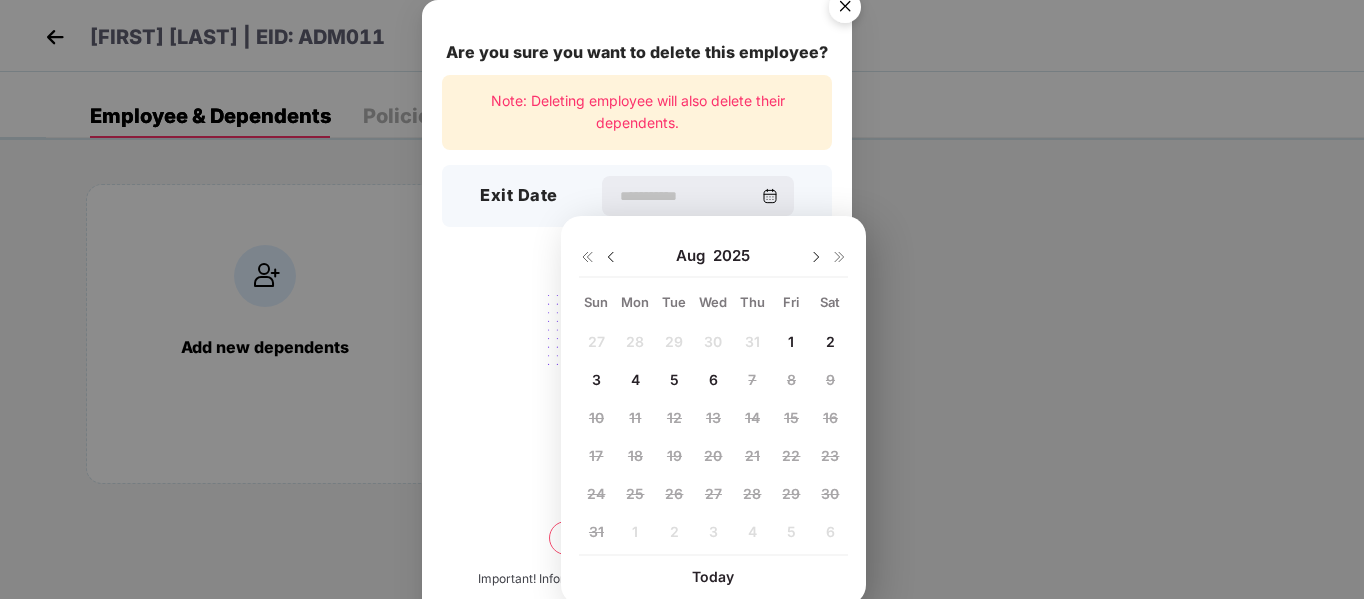 click at bounding box center [611, 257] 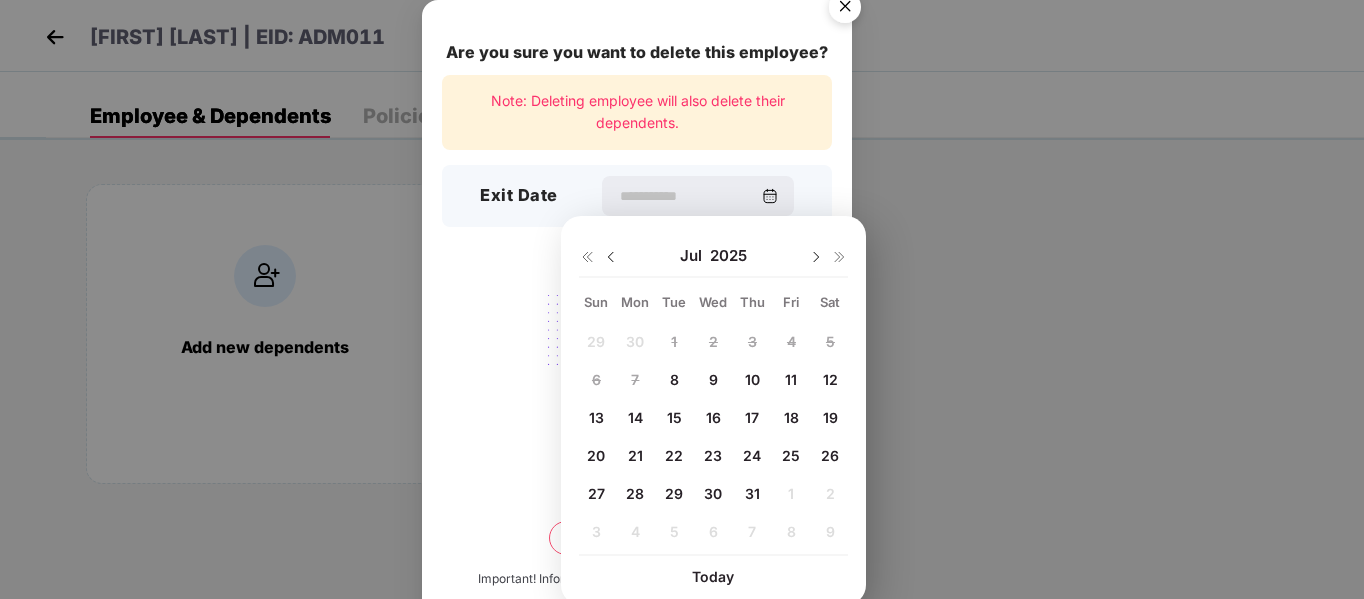 click on "8" at bounding box center (674, 379) 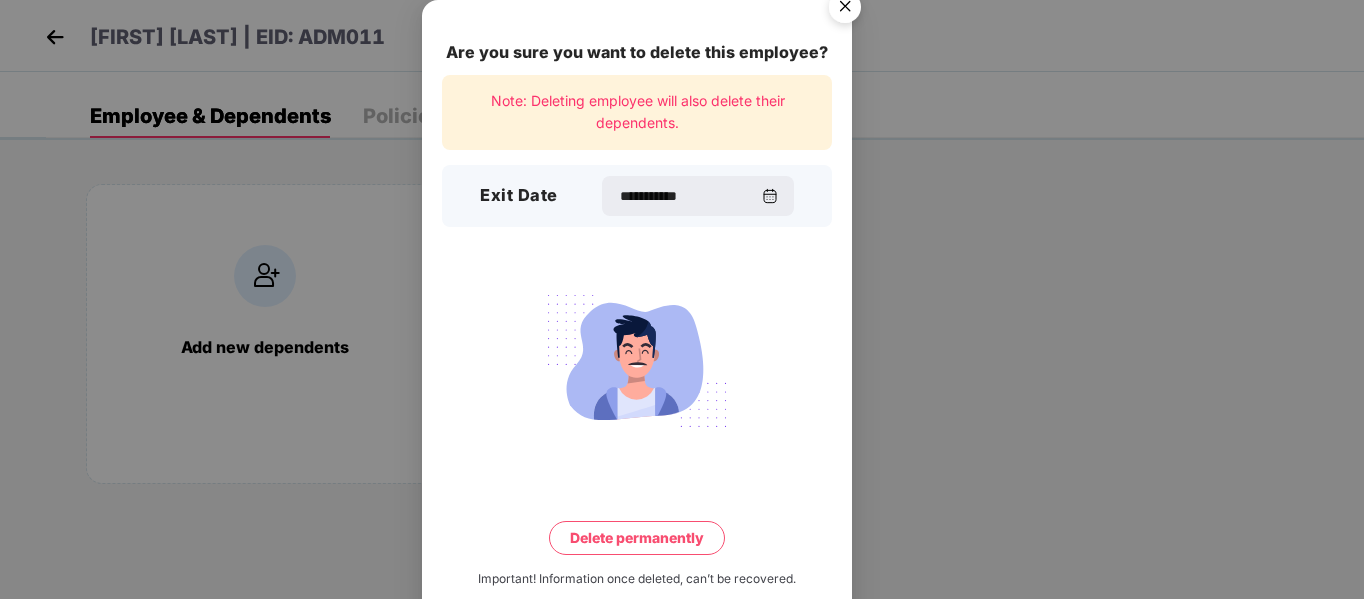 click on "Delete permanently" at bounding box center [637, 538] 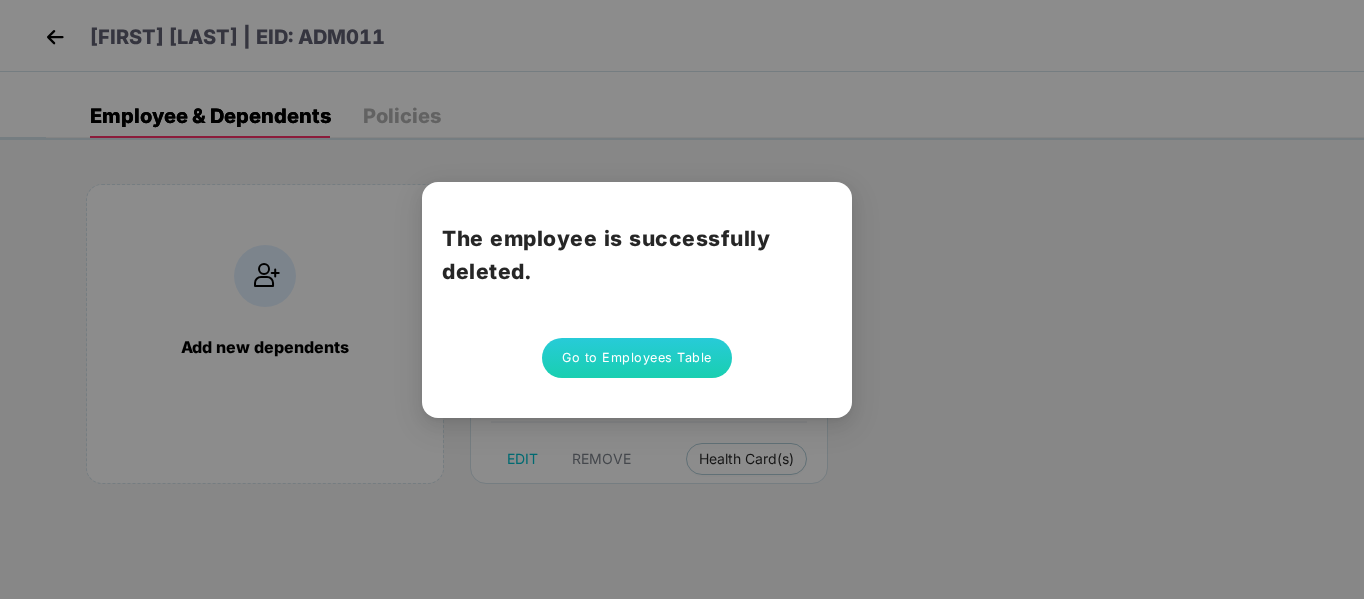 click on "Go to Employees Table" at bounding box center (637, 358) 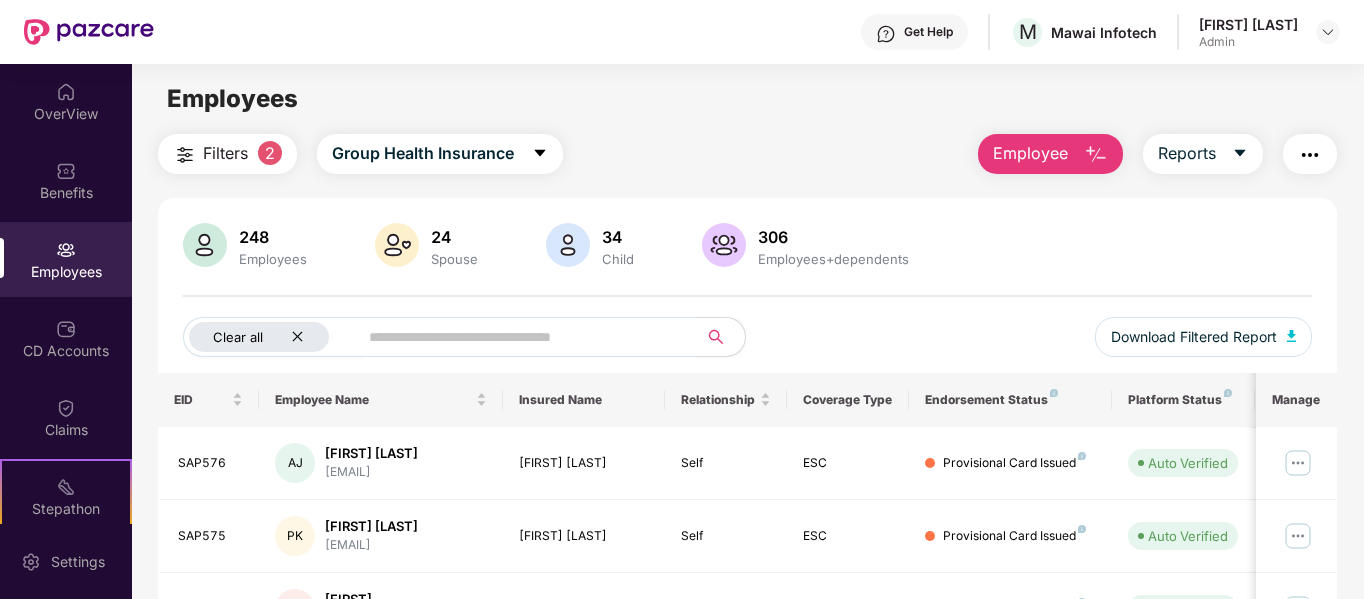 click 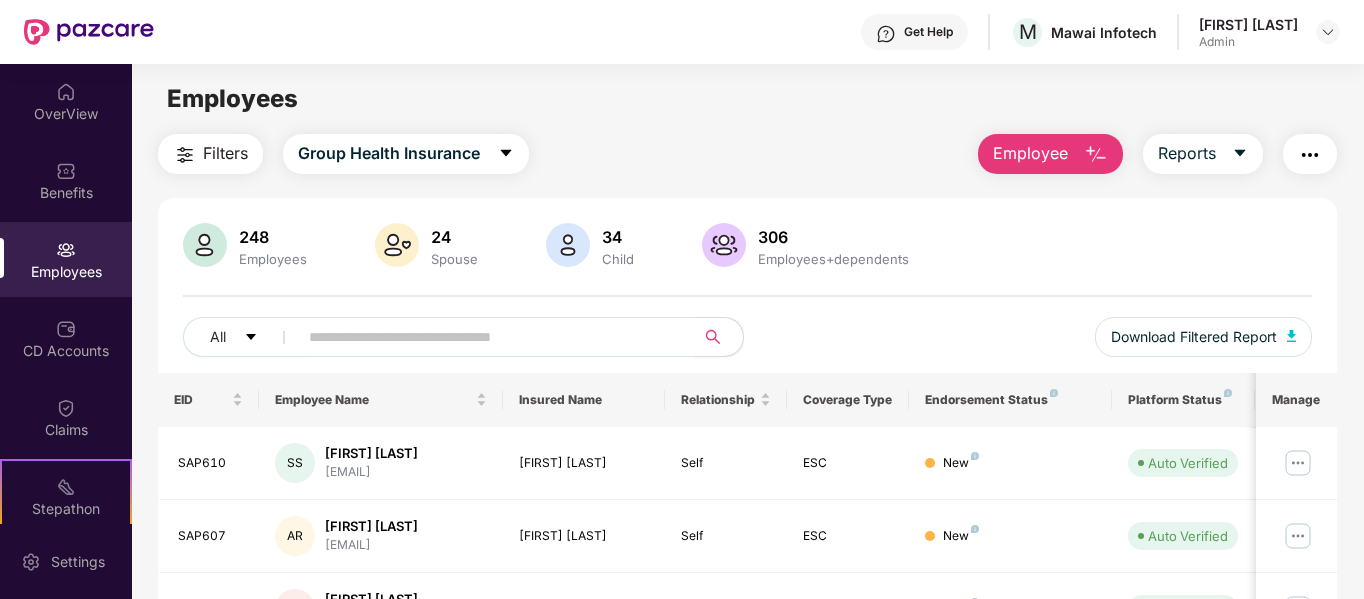 click at bounding box center [488, 337] 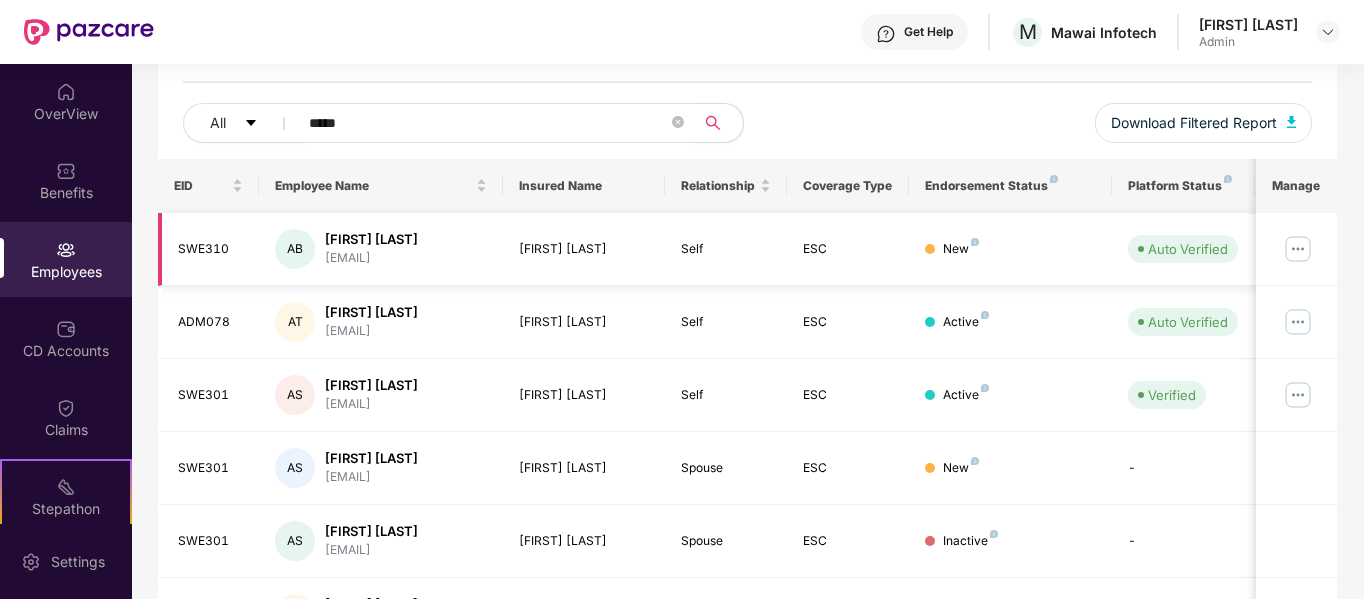 scroll, scrollTop: 215, scrollLeft: 0, axis: vertical 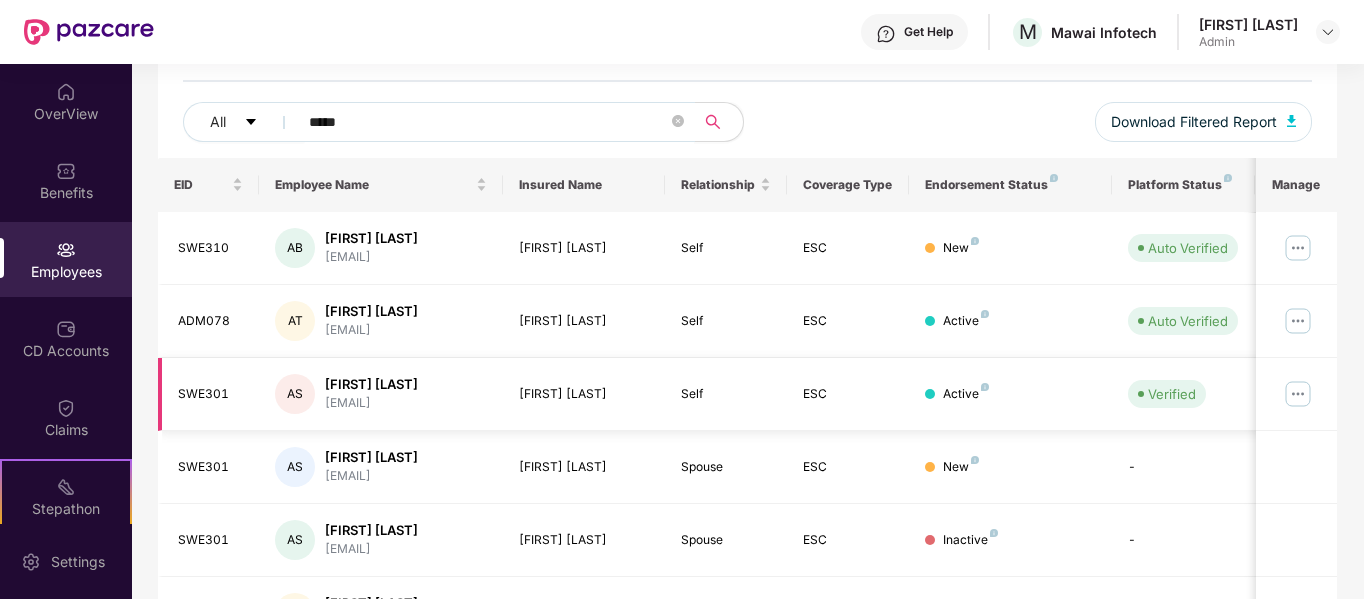type on "*****" 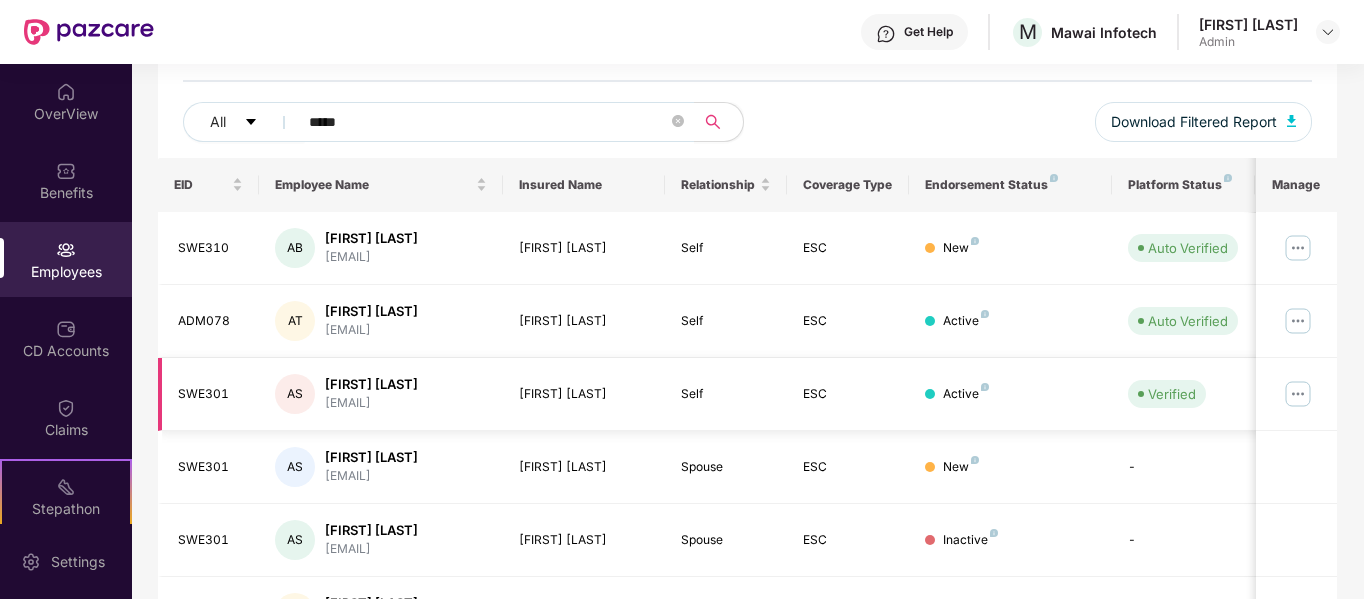 click at bounding box center (1298, 394) 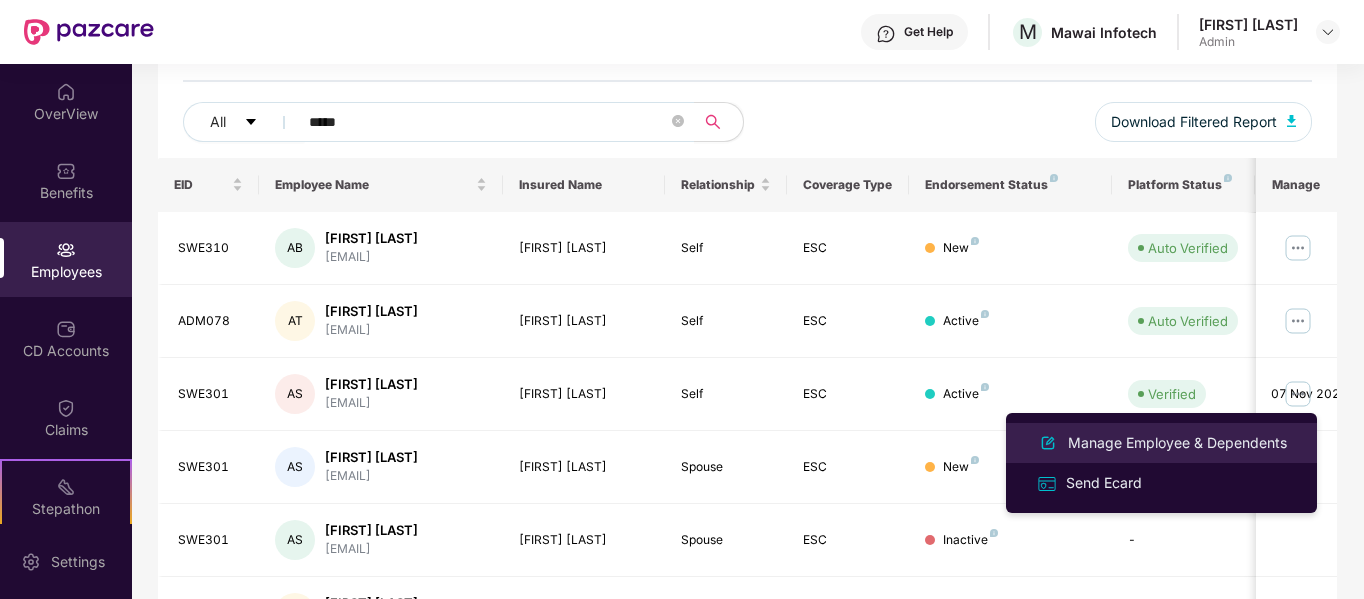 click on "Manage Employee & Dependents" at bounding box center [1177, 443] 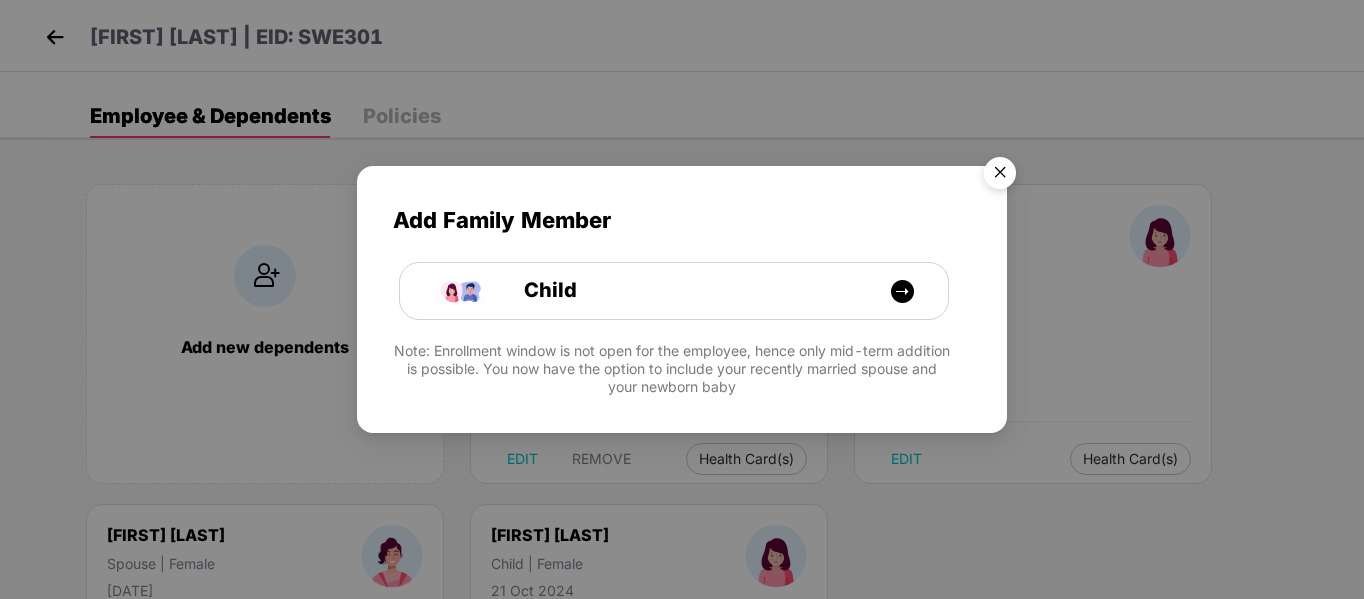 click at bounding box center (1000, 176) 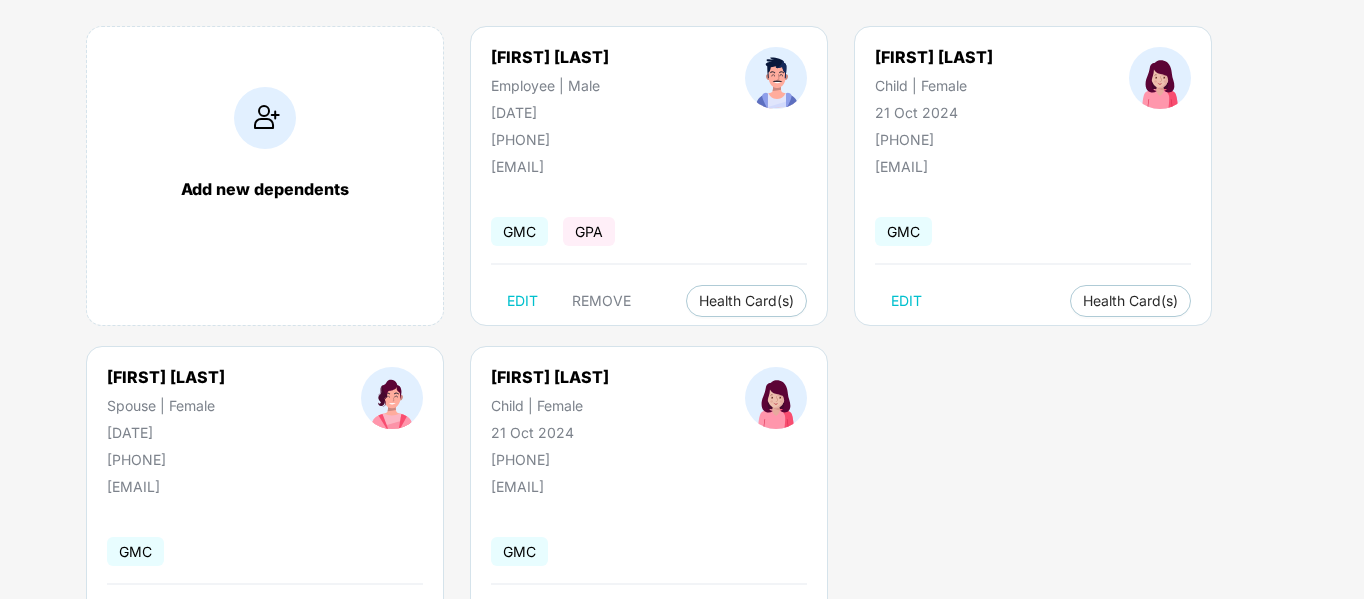 scroll, scrollTop: 255, scrollLeft: 0, axis: vertical 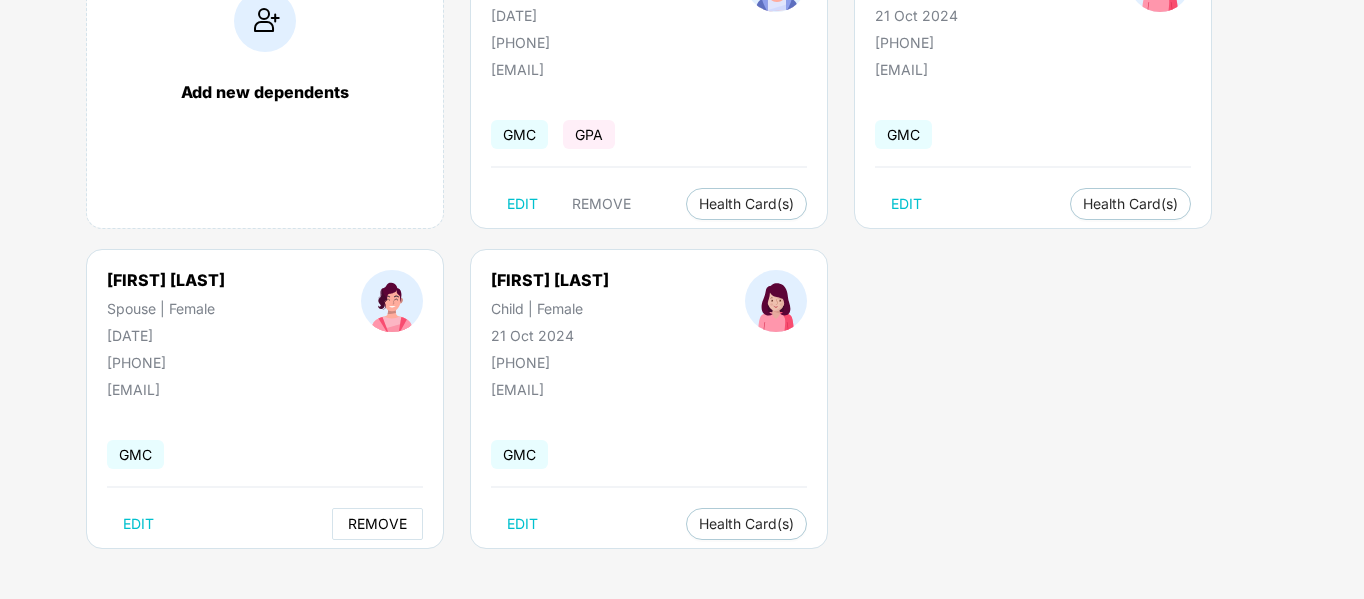 click on "REMOVE" at bounding box center (377, 524) 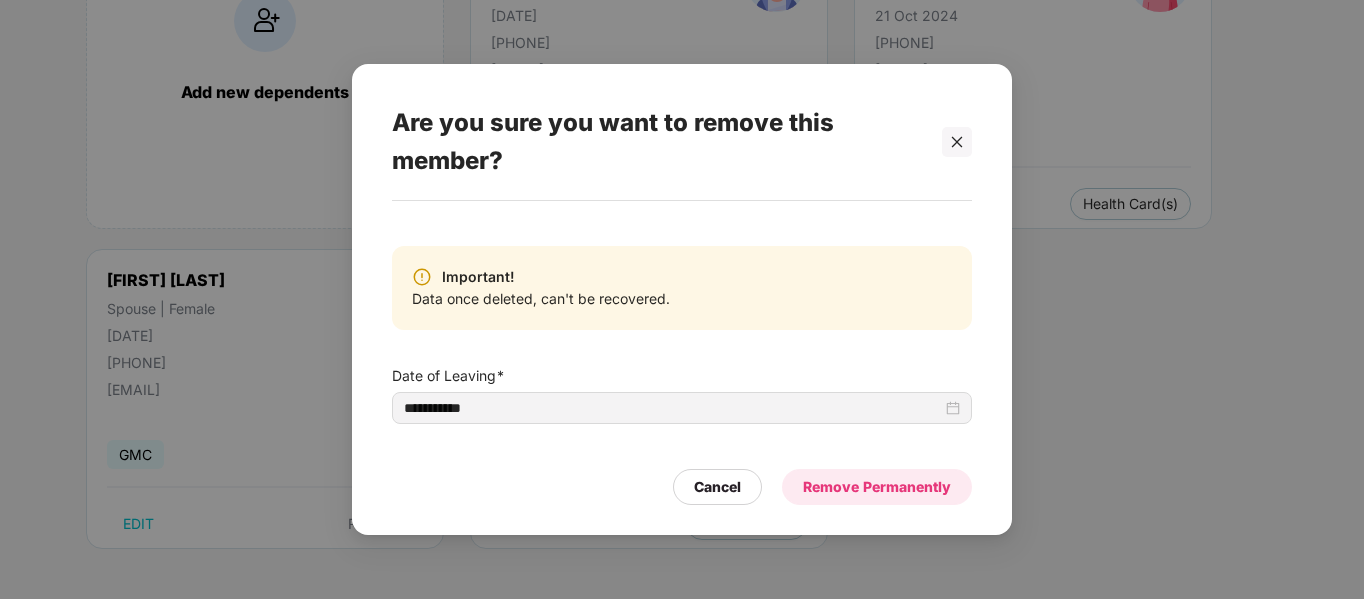 click on "Remove Permanently" at bounding box center [877, 487] 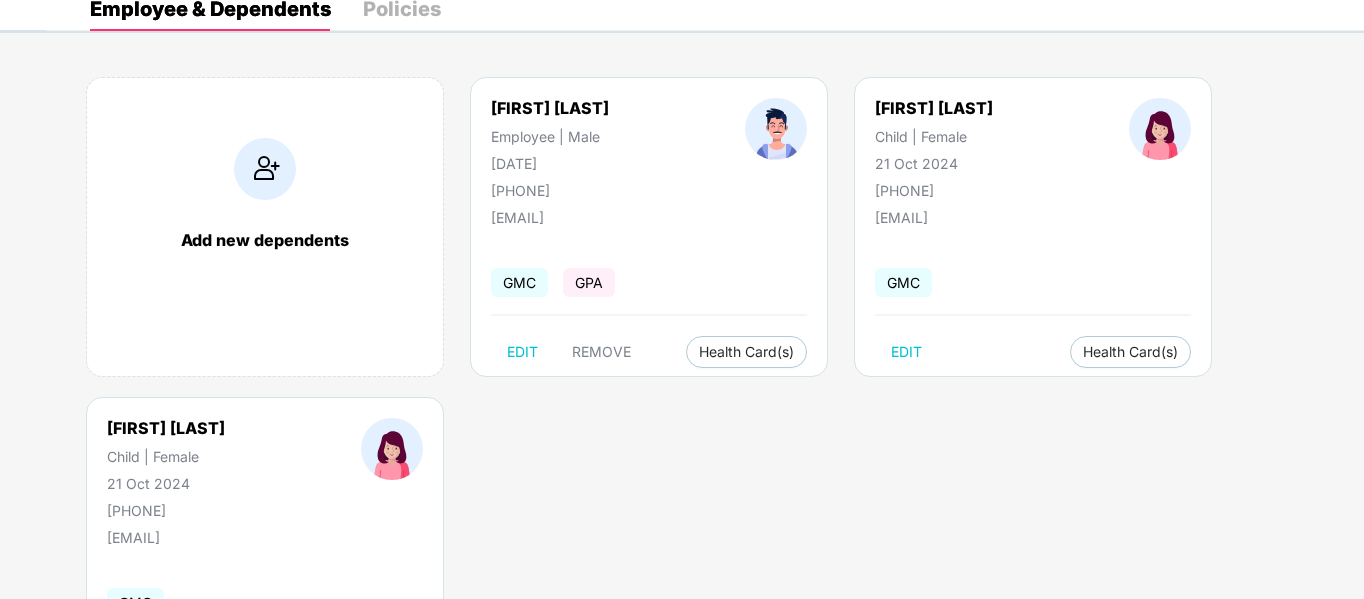 scroll, scrollTop: 108, scrollLeft: 0, axis: vertical 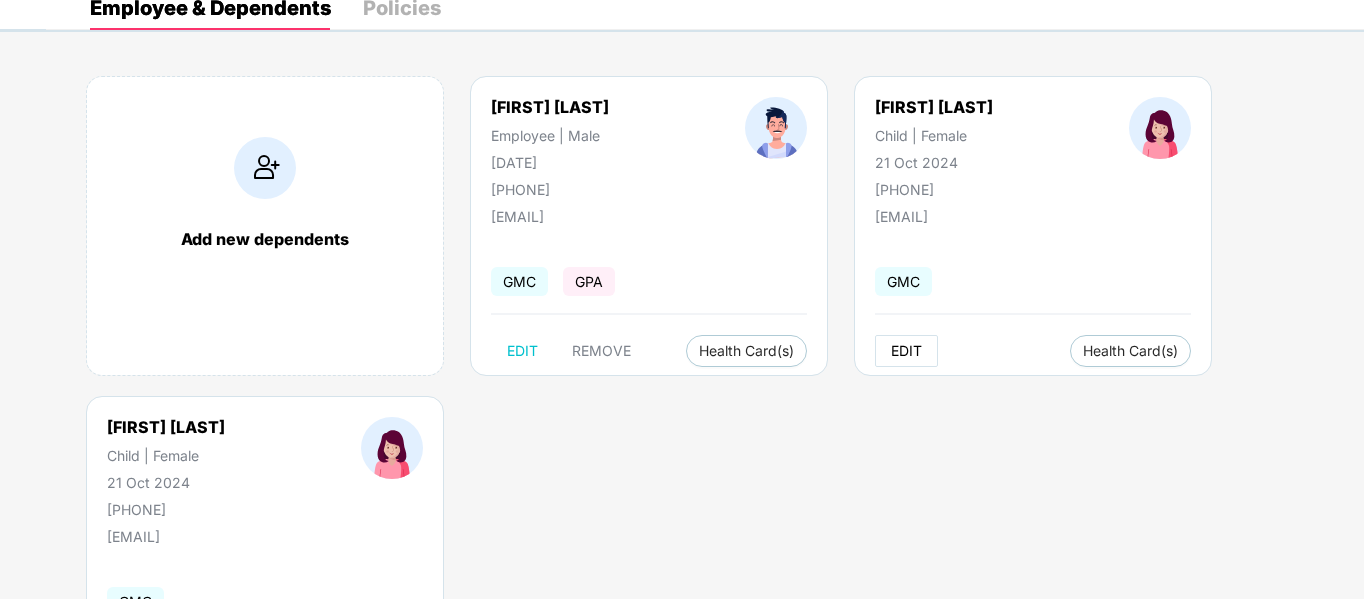 click on "EDIT" at bounding box center [906, 351] 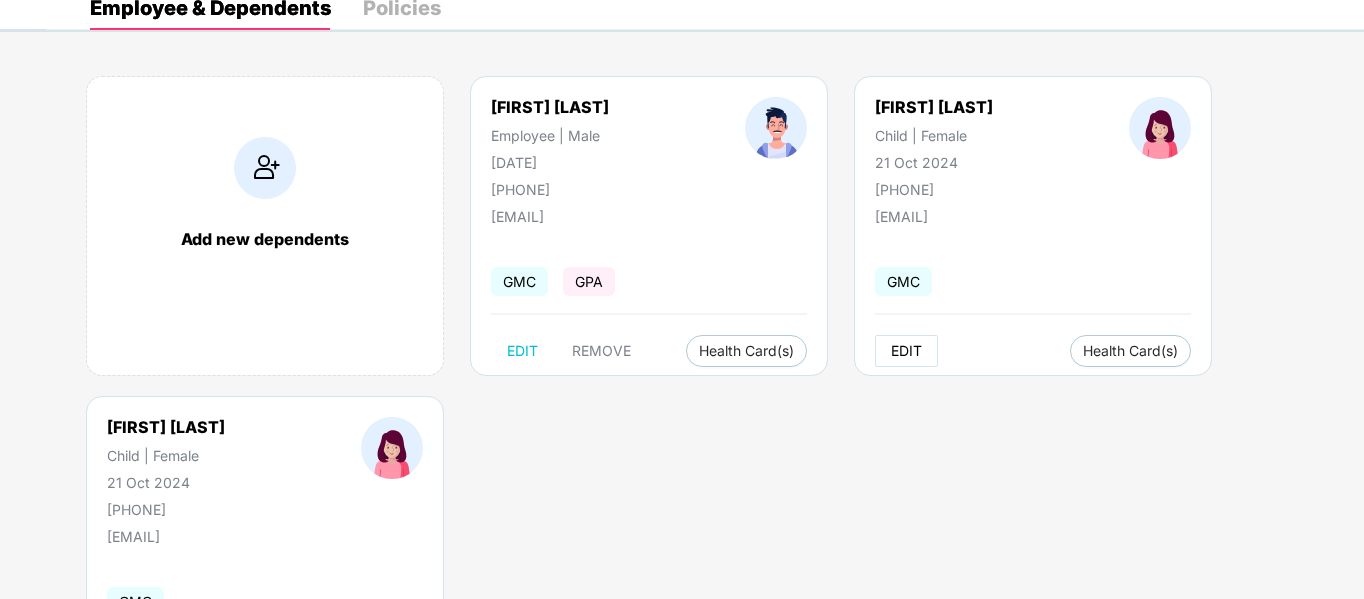 select on "*****" 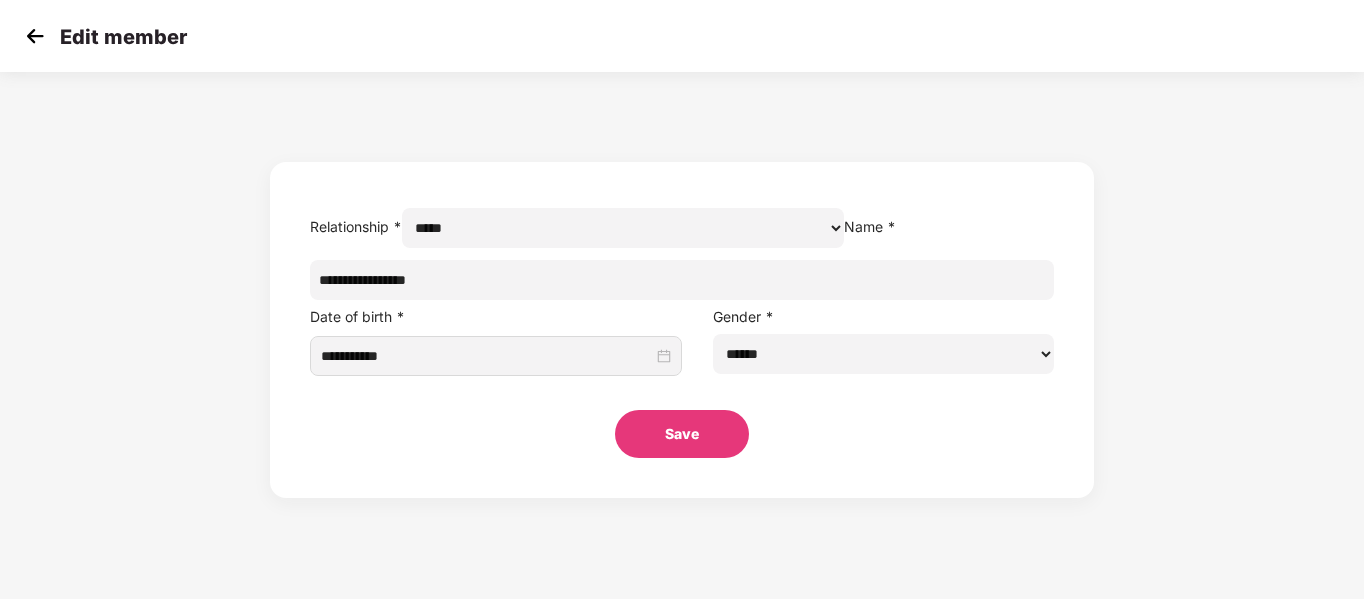 scroll, scrollTop: 0, scrollLeft: 0, axis: both 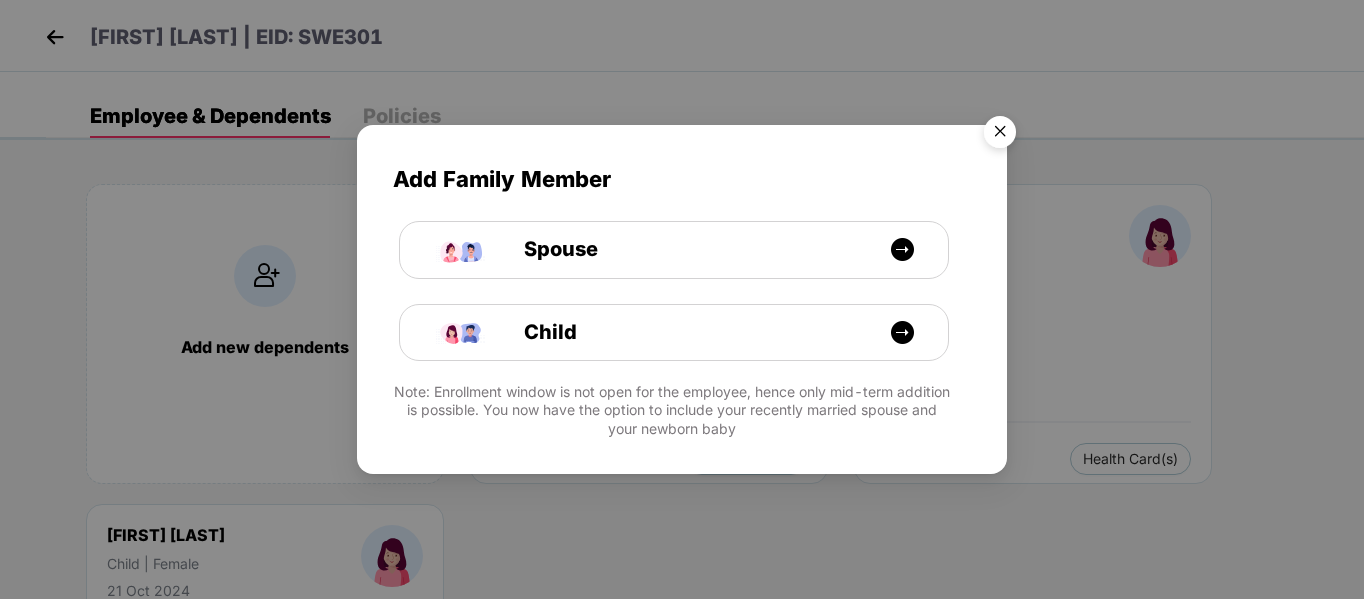 click at bounding box center [1000, 135] 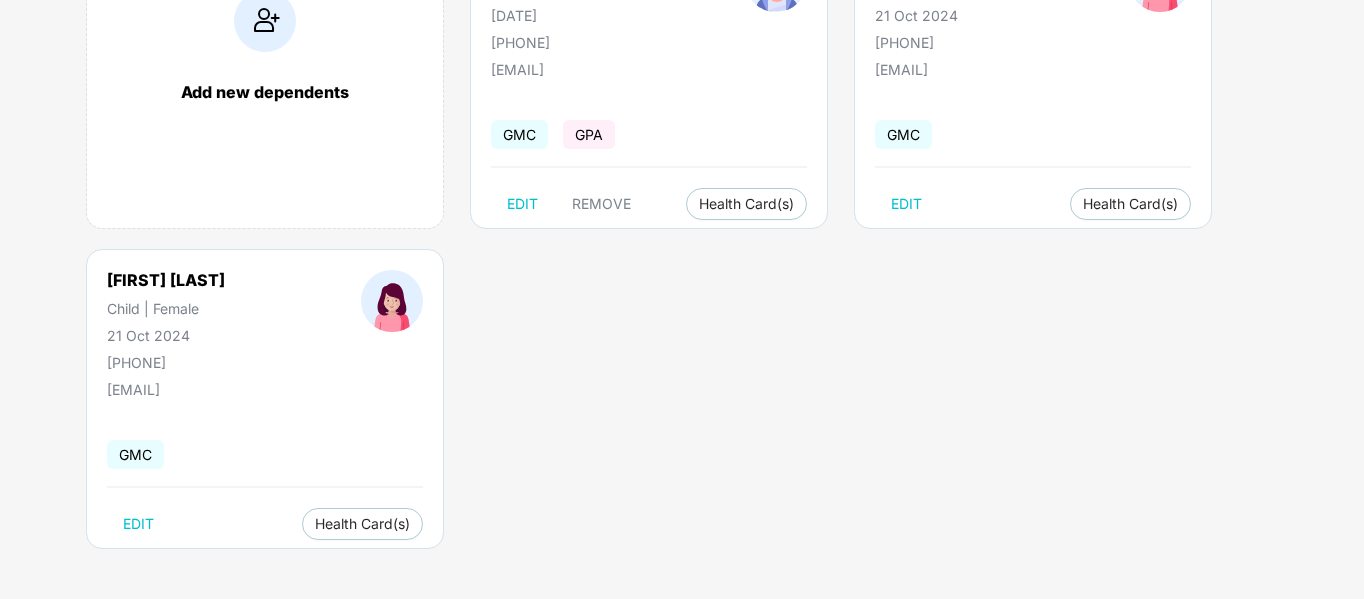 scroll, scrollTop: 0, scrollLeft: 0, axis: both 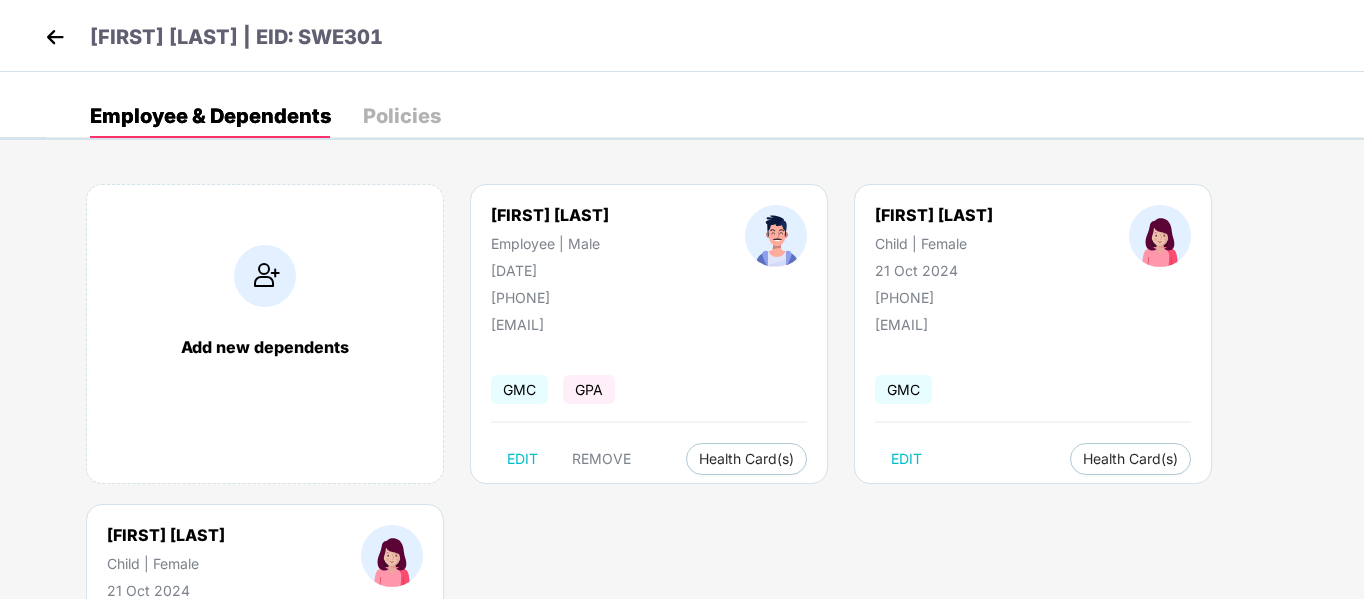 click on "[FIRST] [LAST] | EID: SWE301" at bounding box center [236, 37] 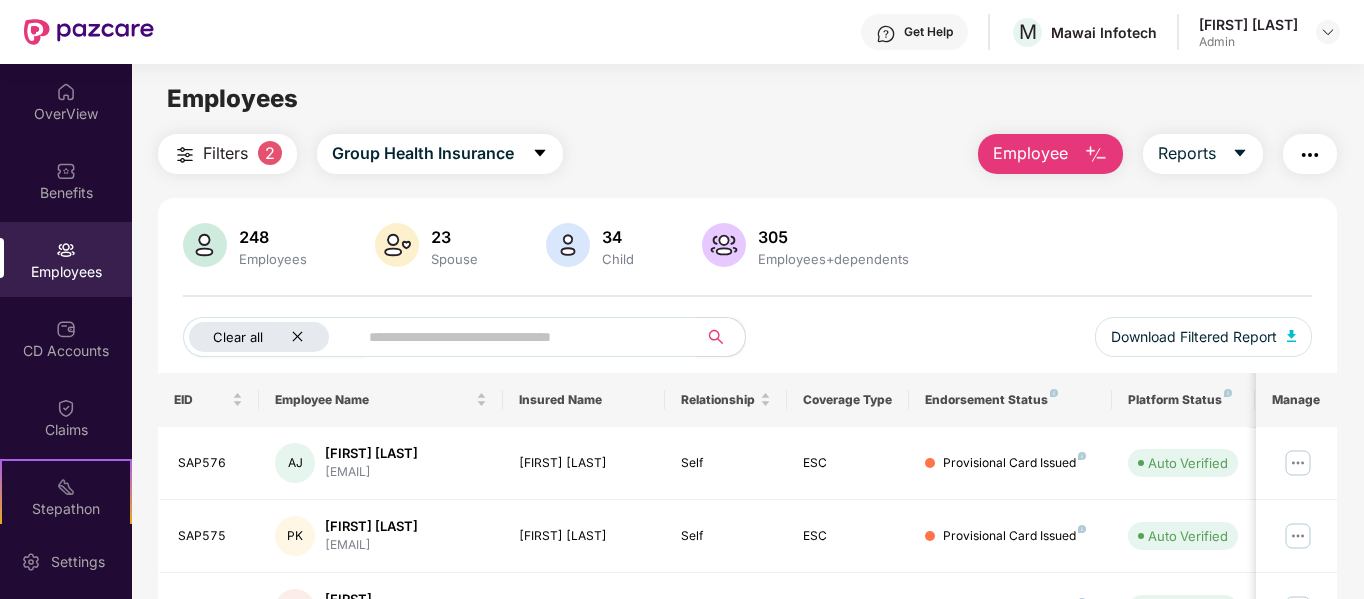 click 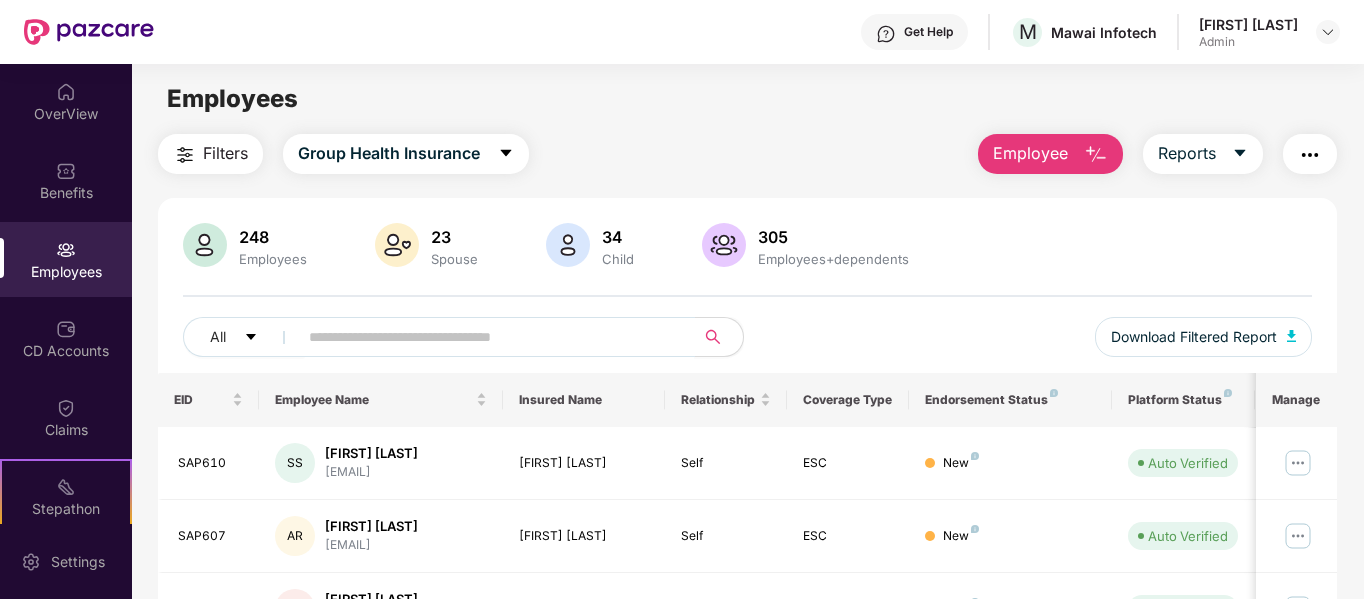 click at bounding box center (488, 337) 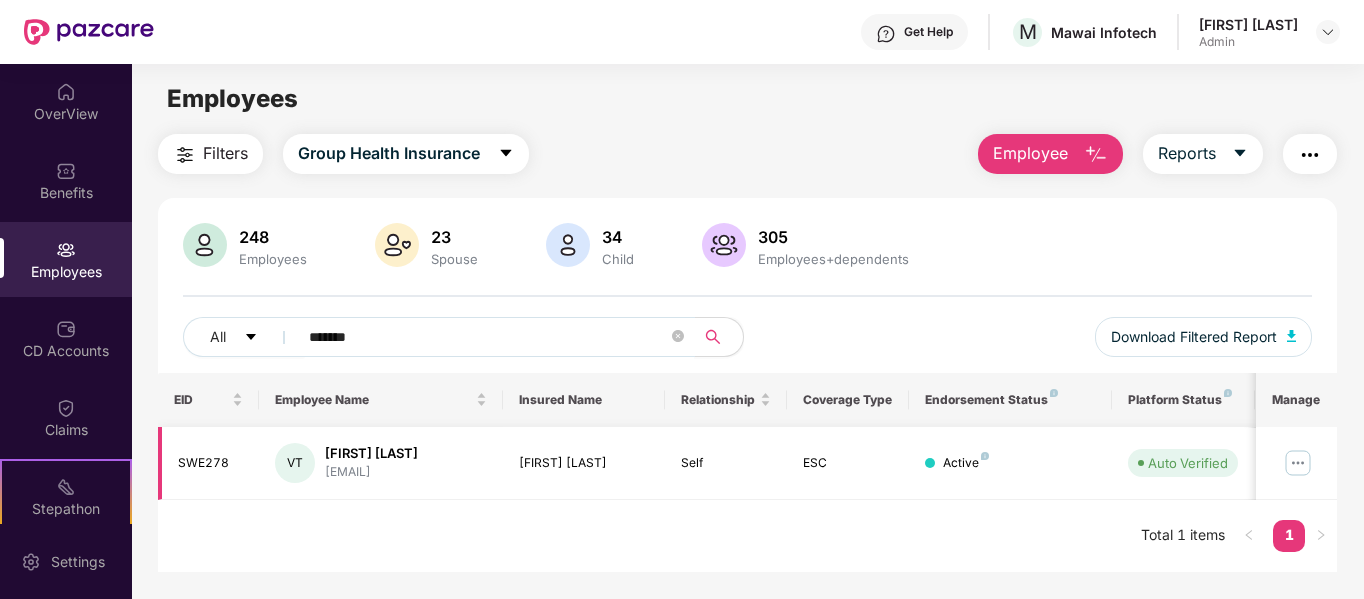 type on "*******" 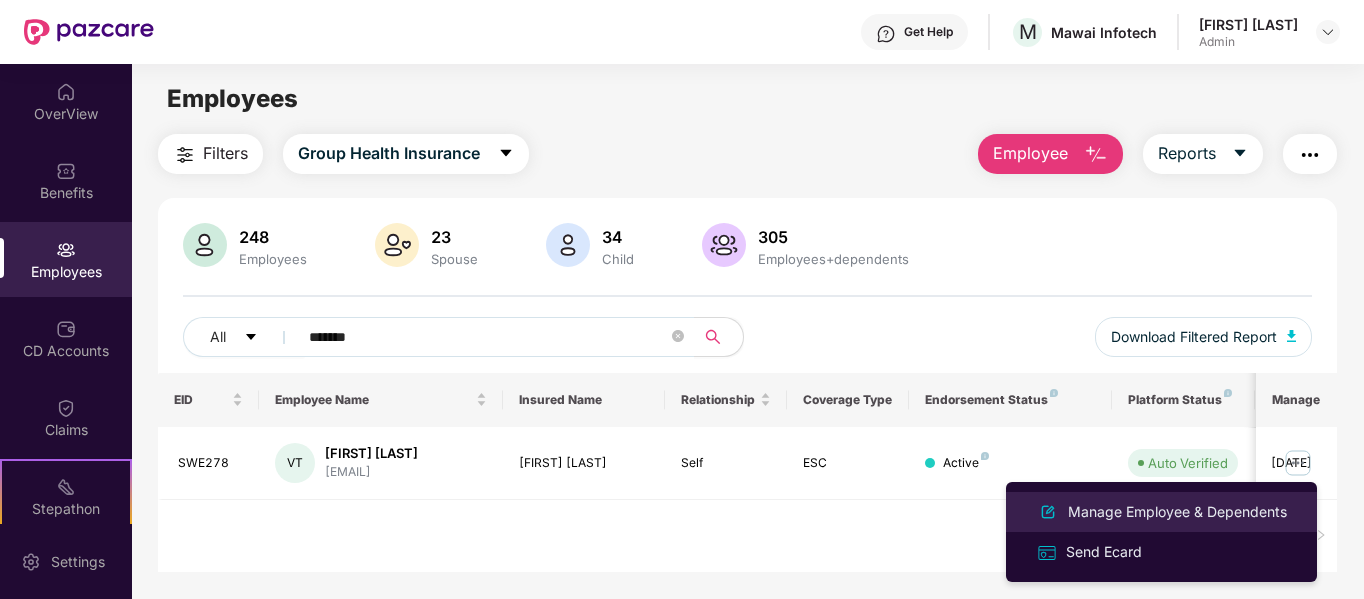 click on "Manage Employee & Dependents" at bounding box center (1177, 512) 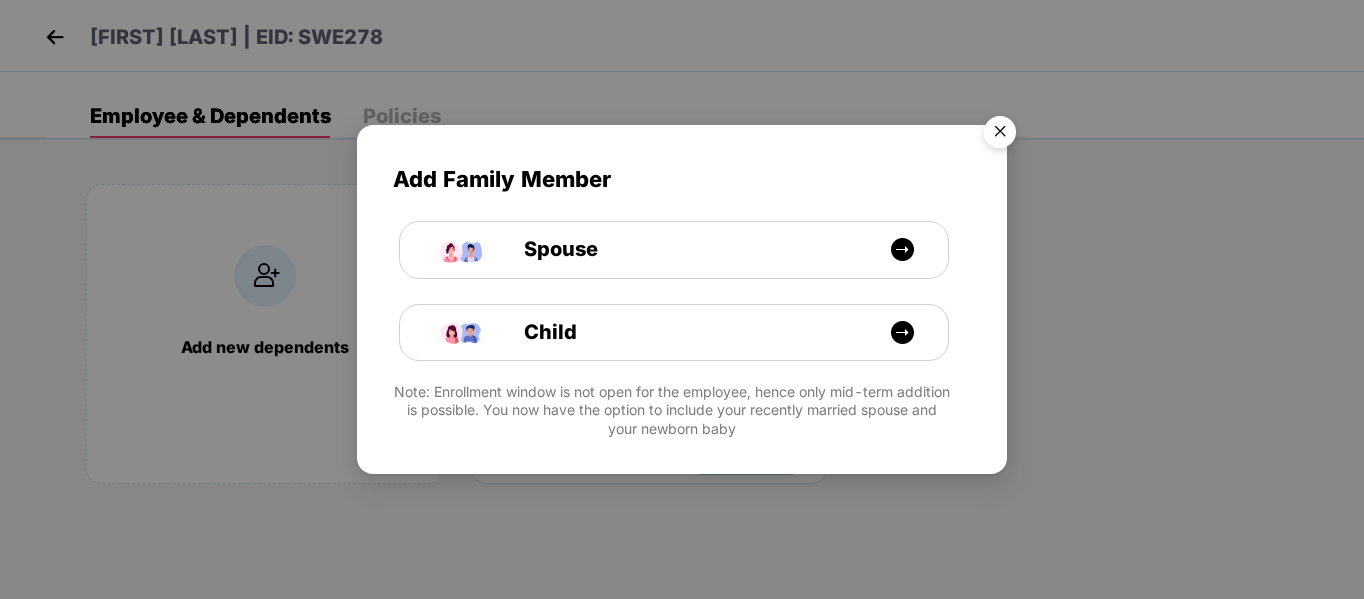 click at bounding box center (1000, 135) 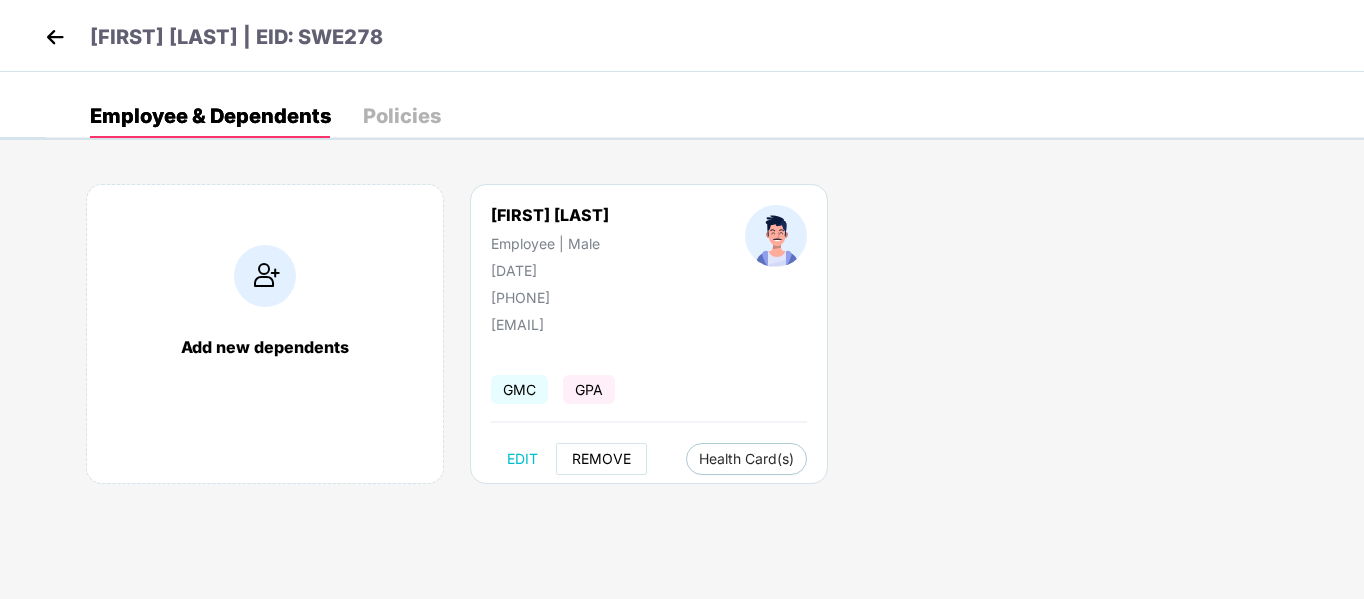 click on "REMOVE" at bounding box center (601, 459) 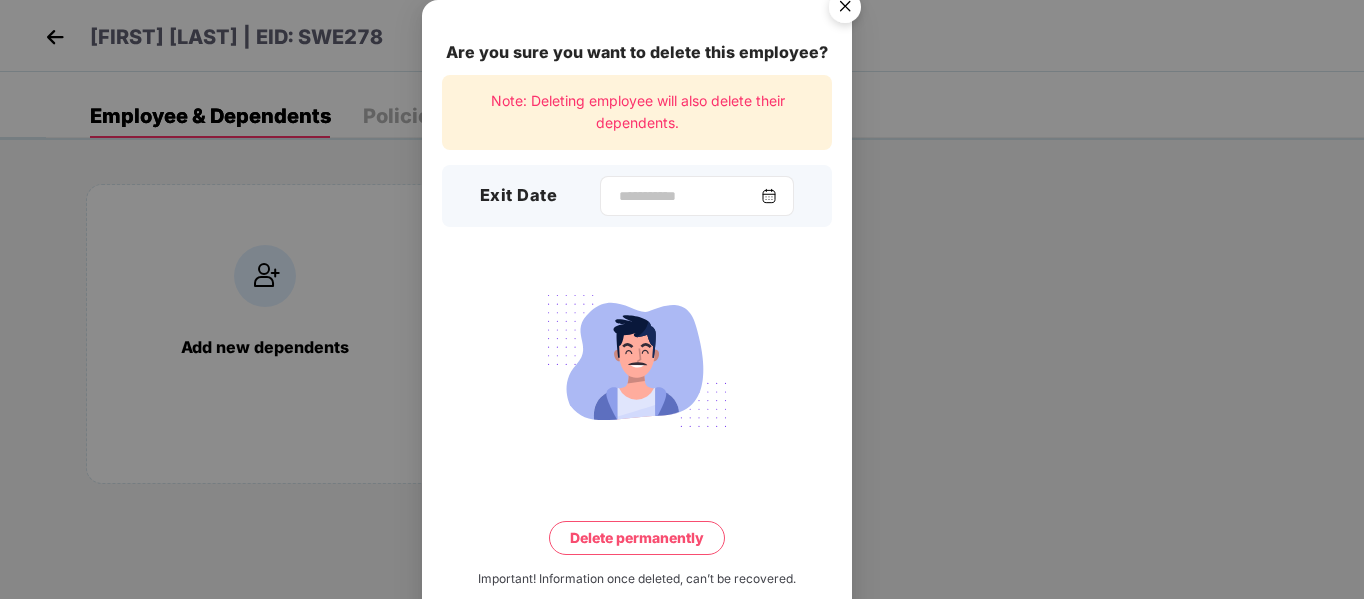 click at bounding box center (769, 196) 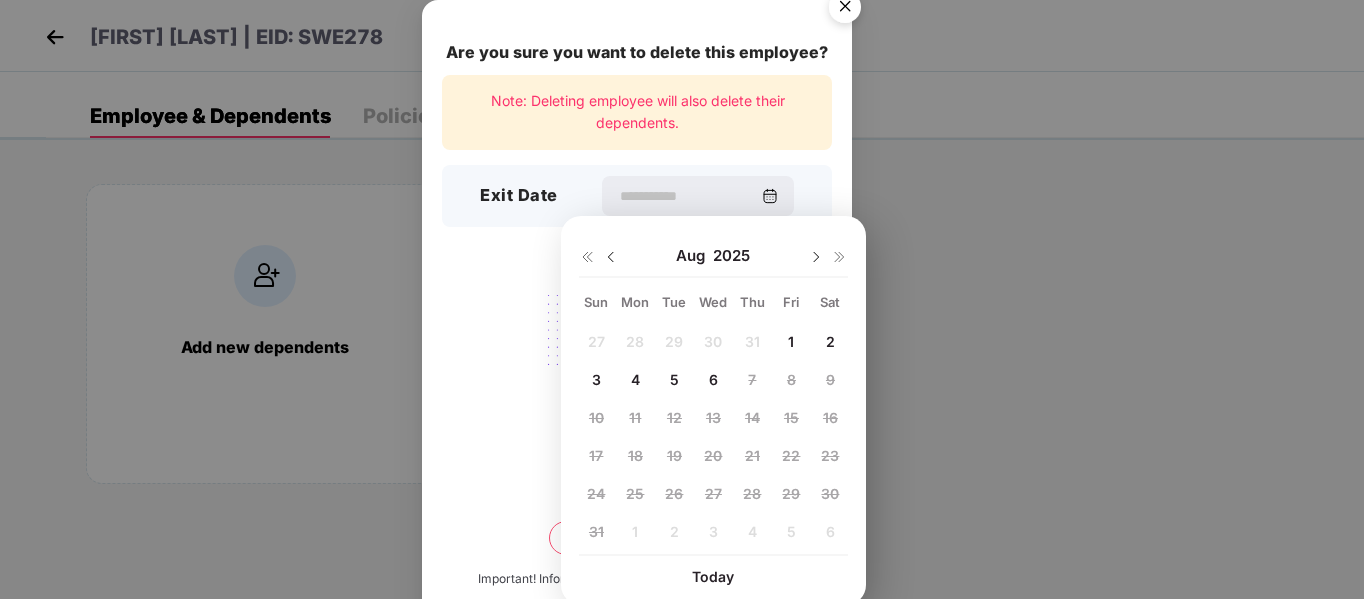 click at bounding box center [611, 257] 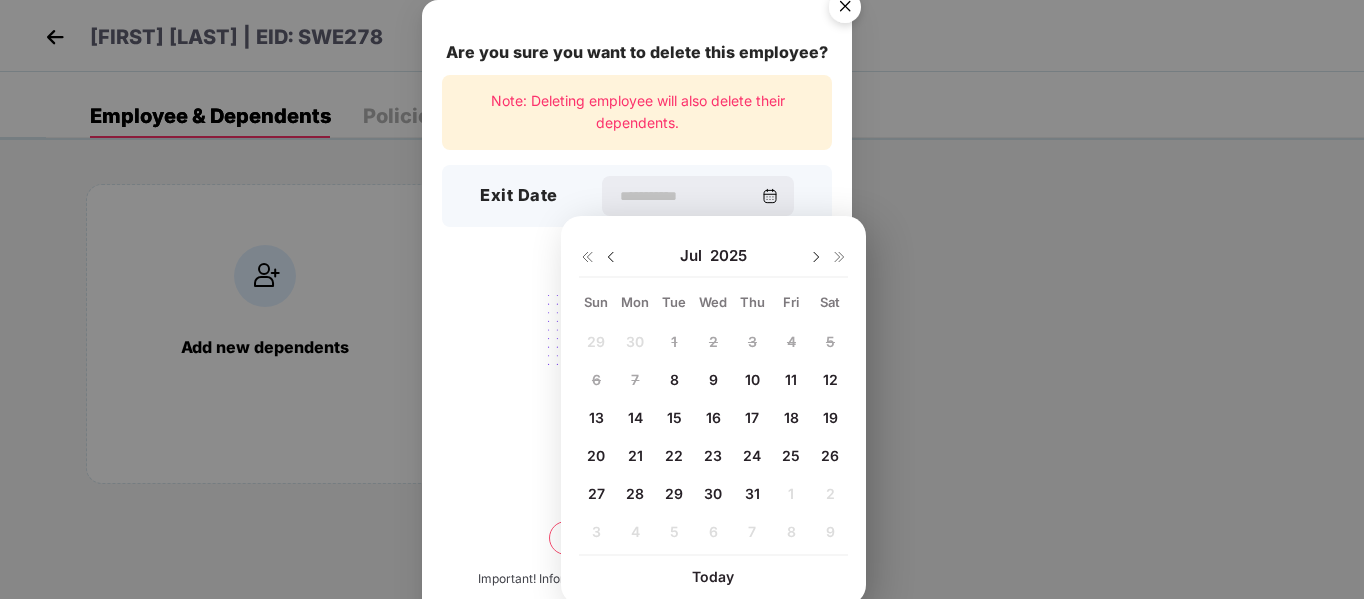 click on "8" at bounding box center (674, 379) 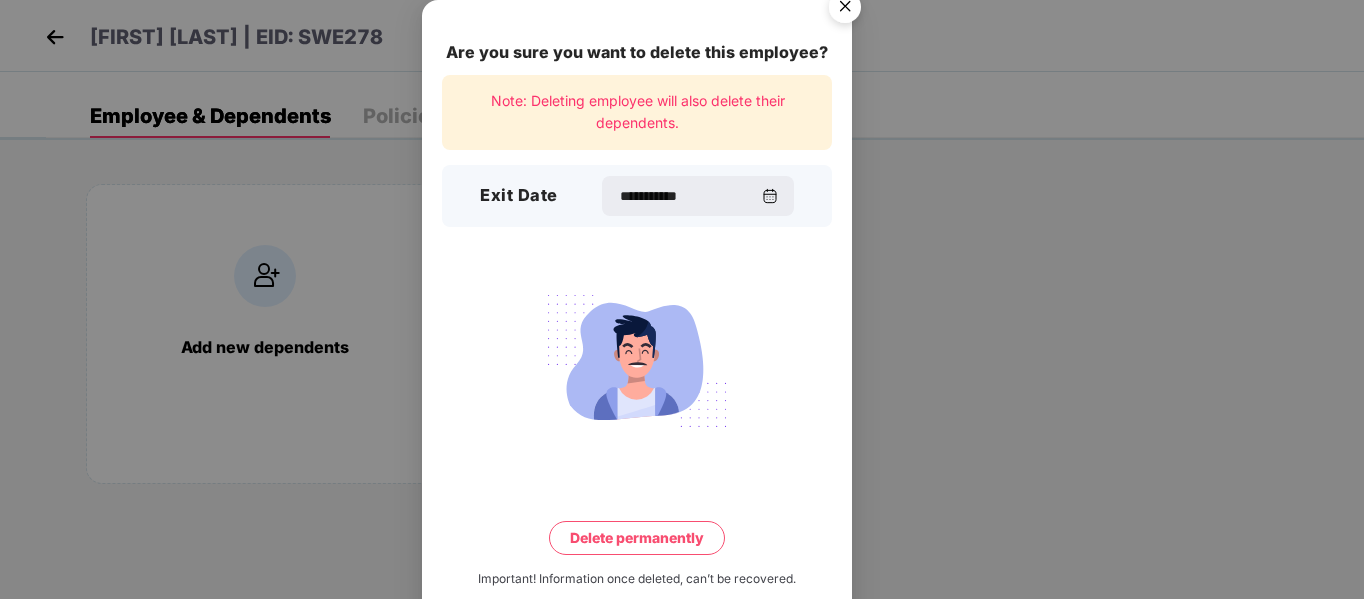 click on "Delete permanently" at bounding box center (637, 538) 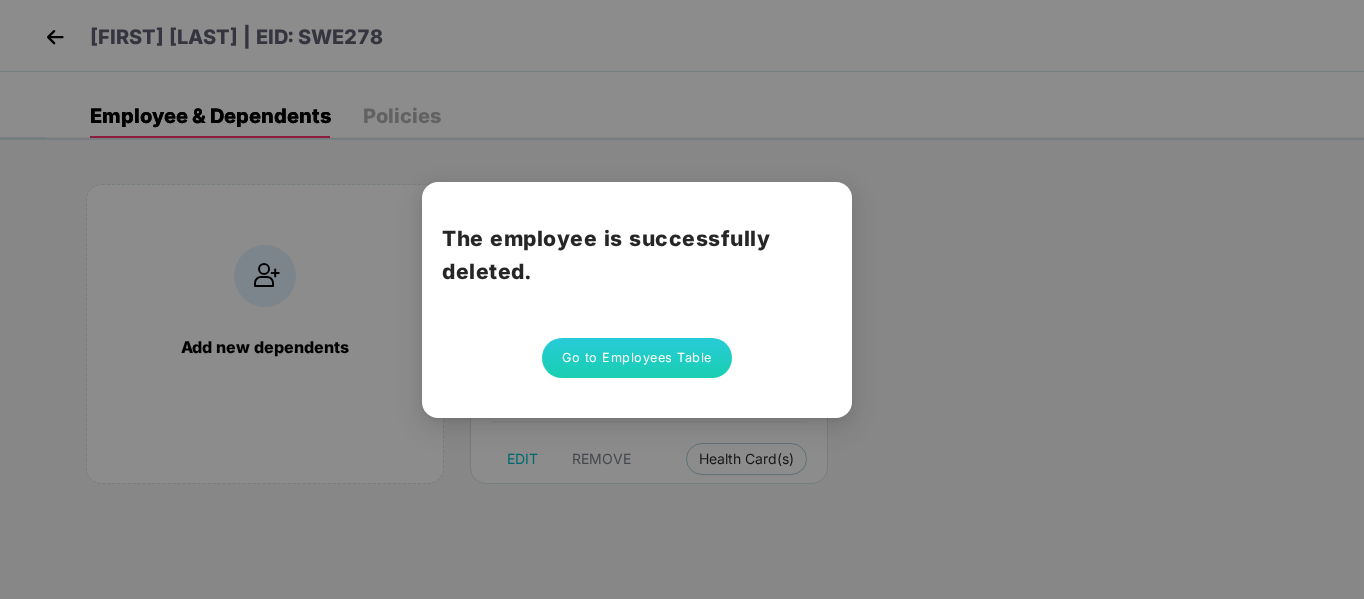 click on "Go to Employees Table" at bounding box center [637, 358] 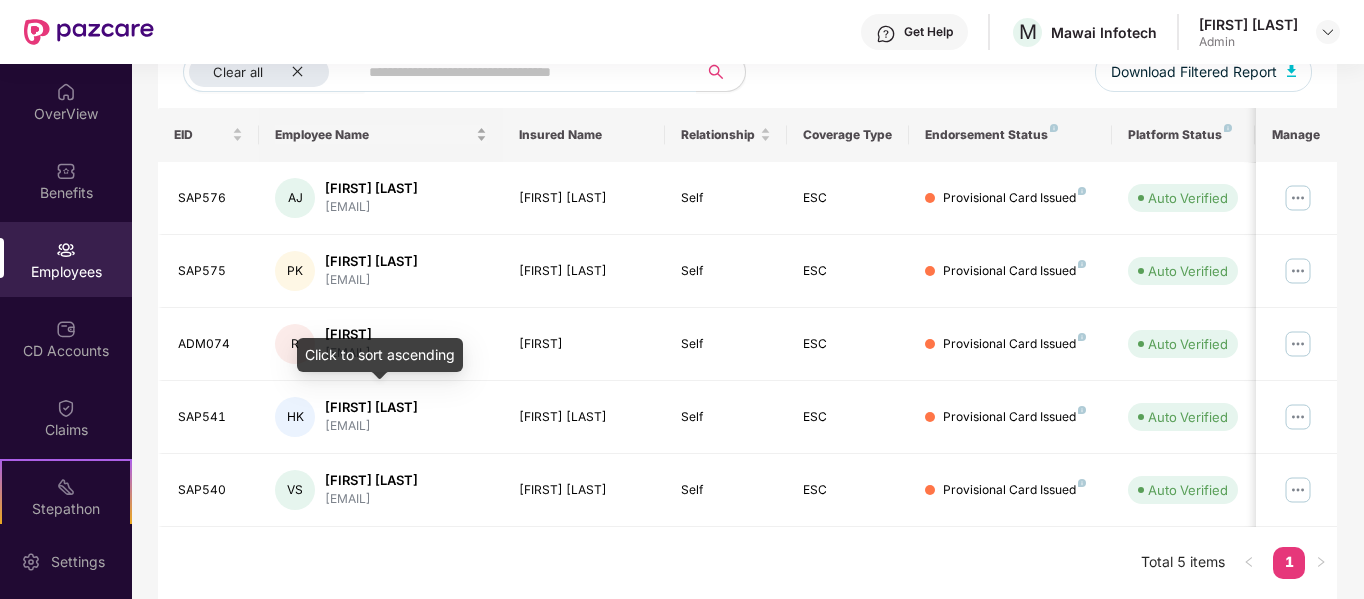 scroll, scrollTop: 0, scrollLeft: 0, axis: both 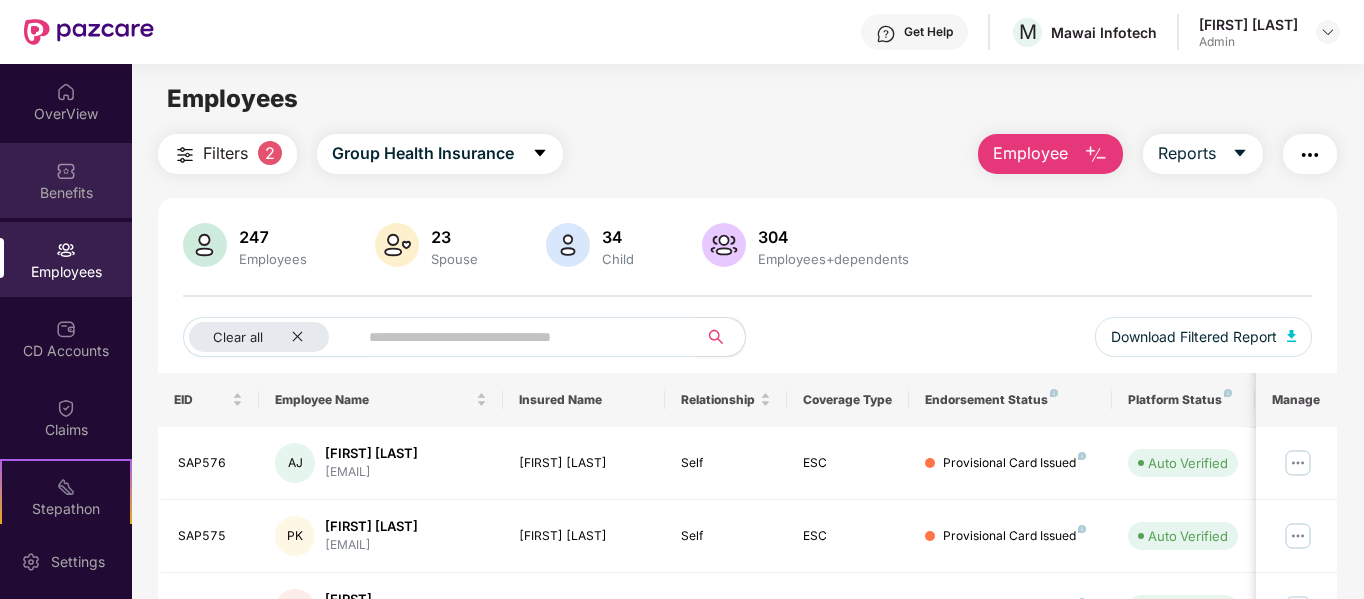 click at bounding box center (66, 171) 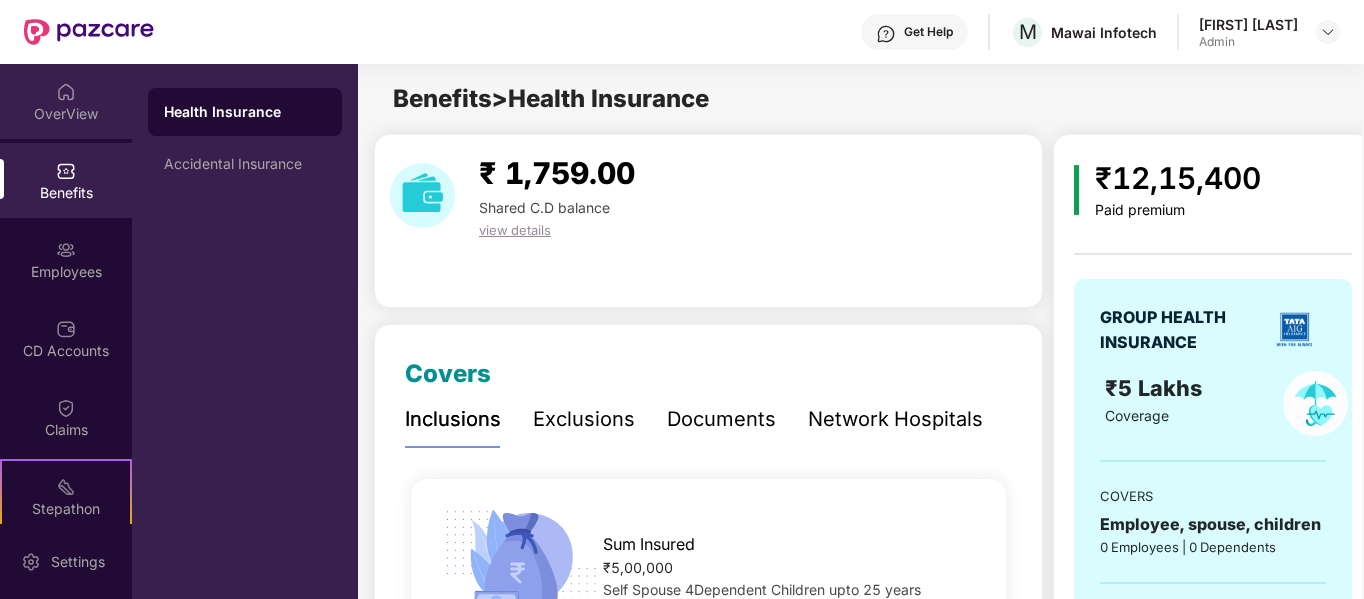 click on "OverView" at bounding box center (66, 101) 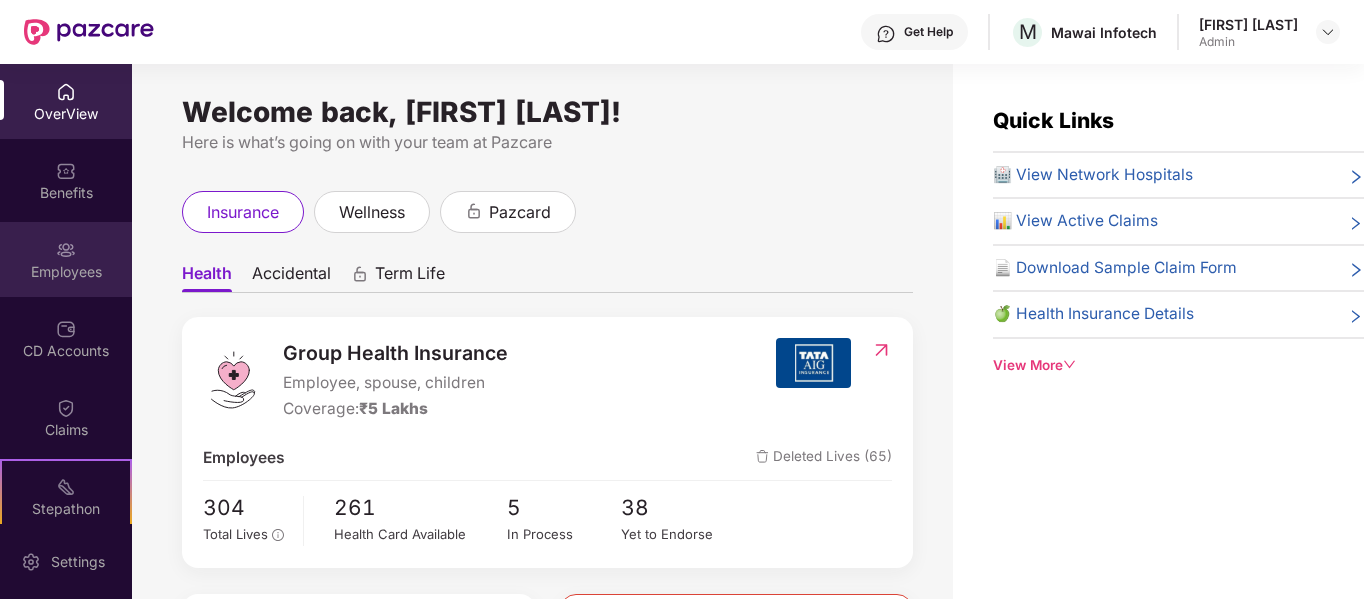click on "Employees" at bounding box center [66, 259] 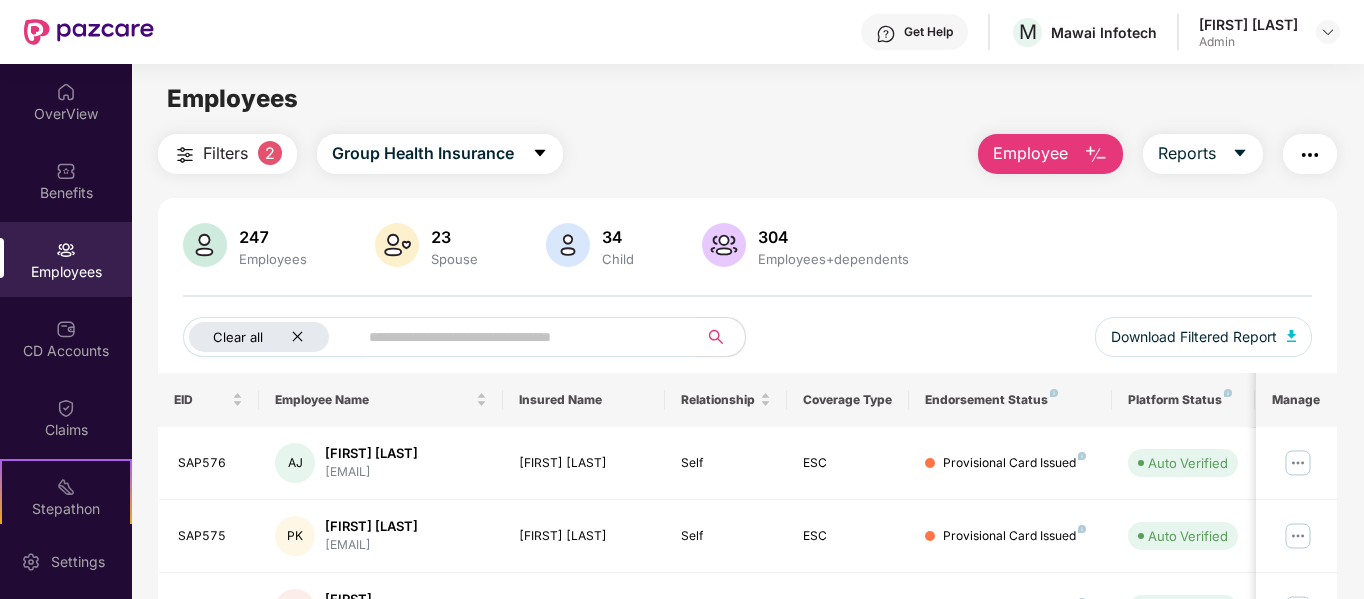 click 